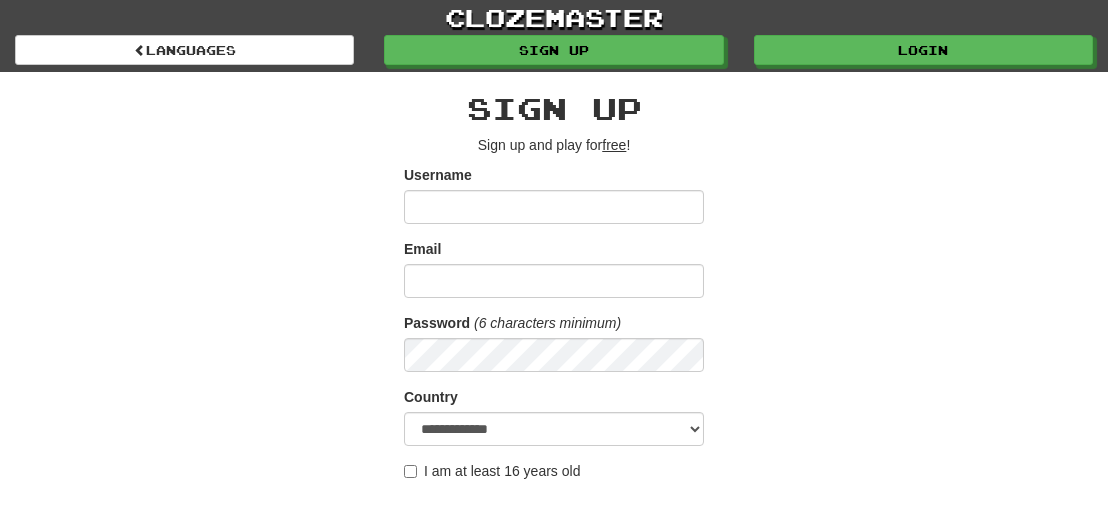 scroll, scrollTop: 0, scrollLeft: 0, axis: both 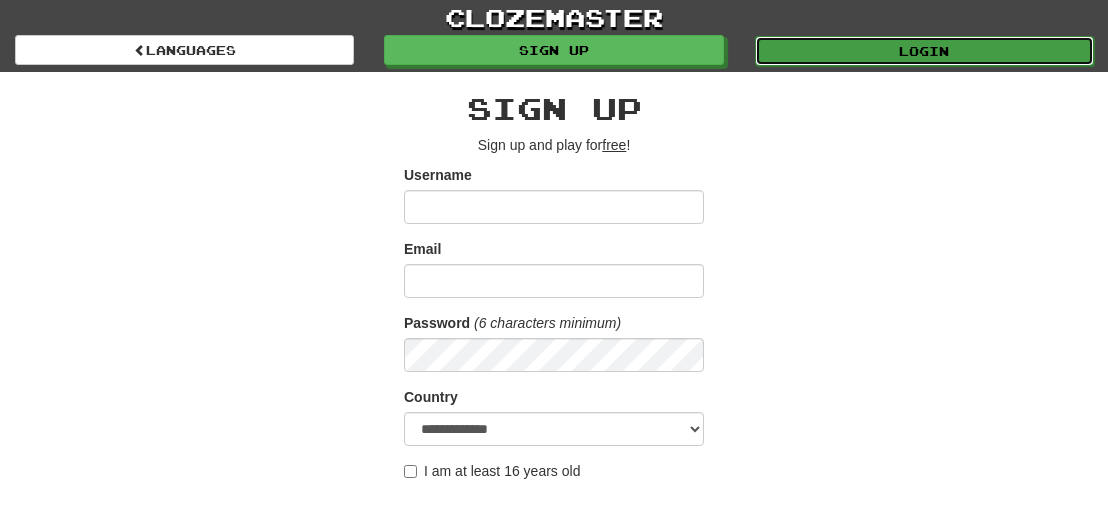 click on "Login" at bounding box center (924, 51) 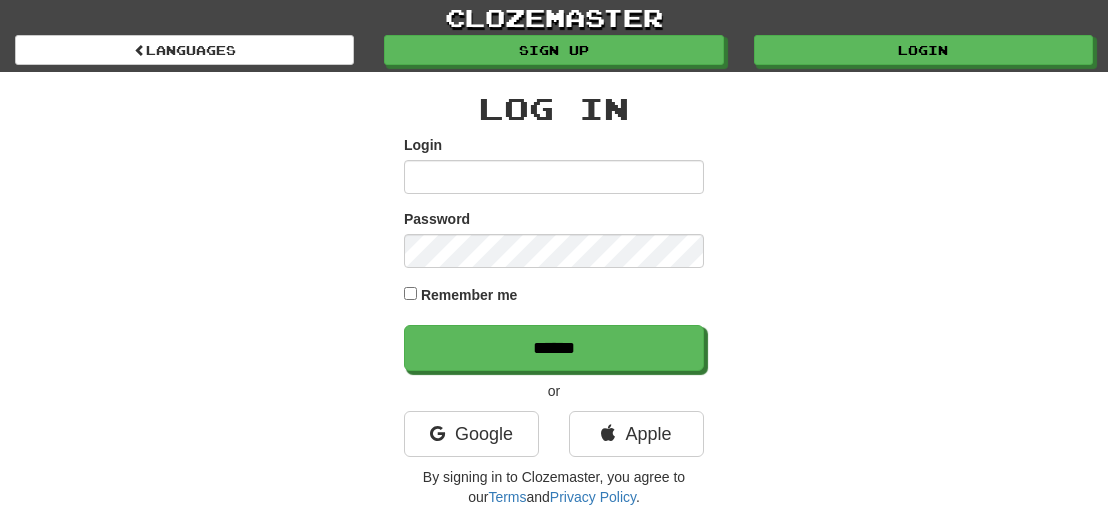 scroll, scrollTop: 0, scrollLeft: 0, axis: both 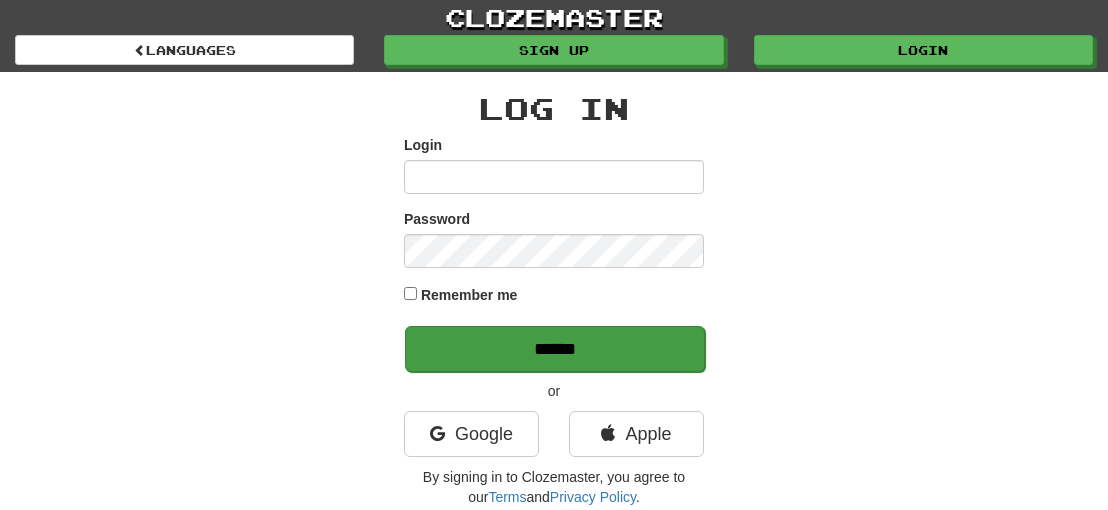 type on "**********" 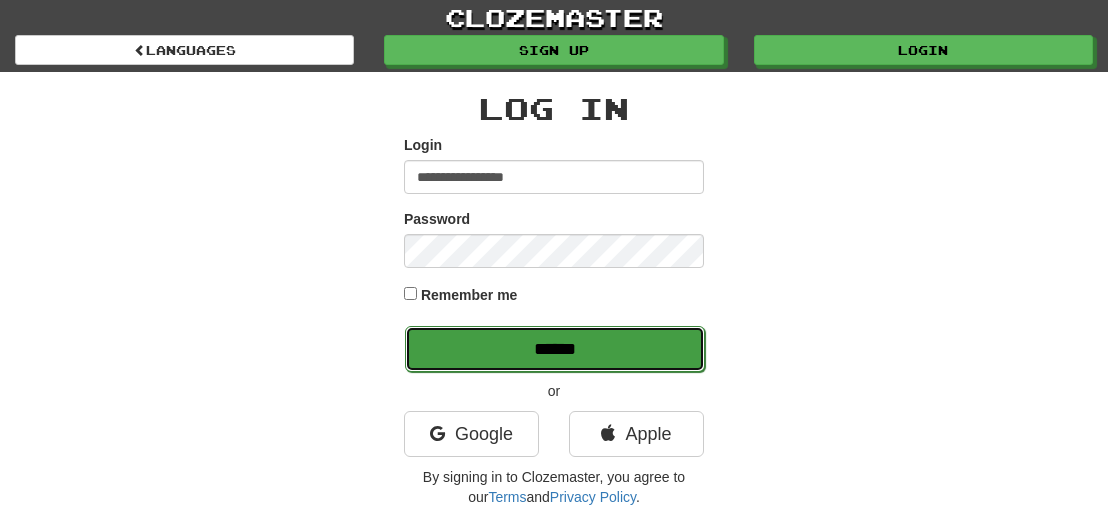 click on "******" at bounding box center (555, 349) 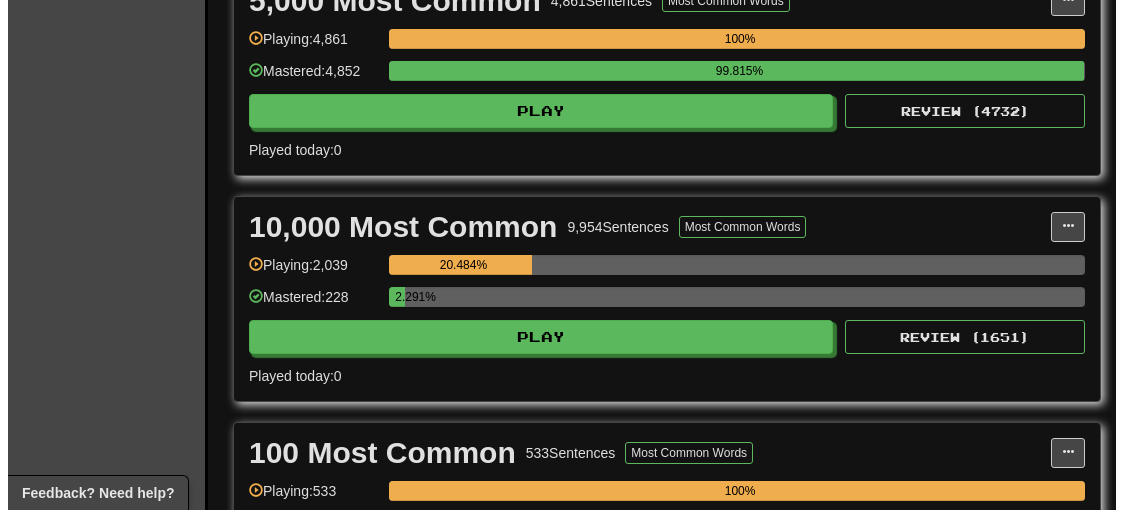 scroll, scrollTop: 1400, scrollLeft: 0, axis: vertical 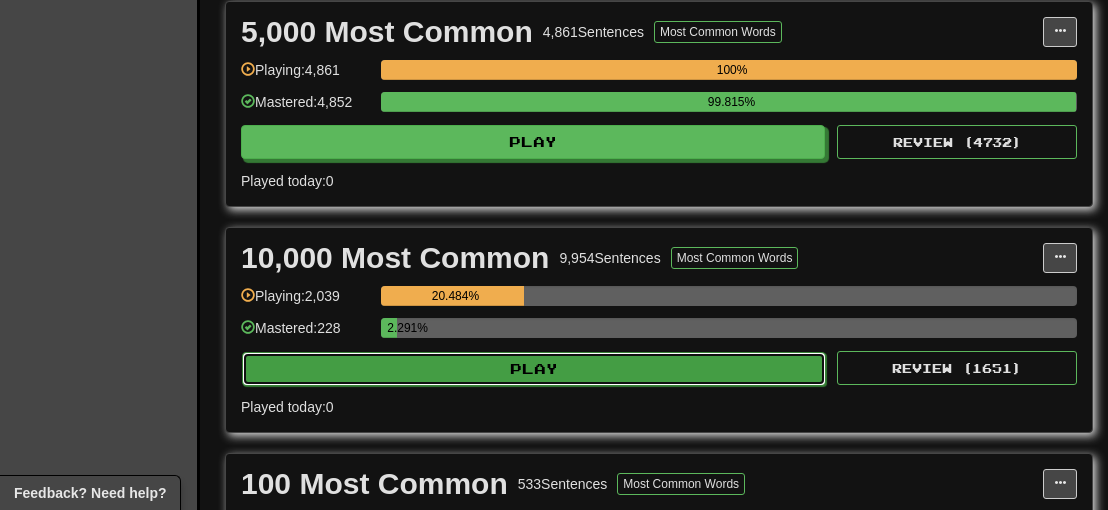 click on "Play" at bounding box center (534, 369) 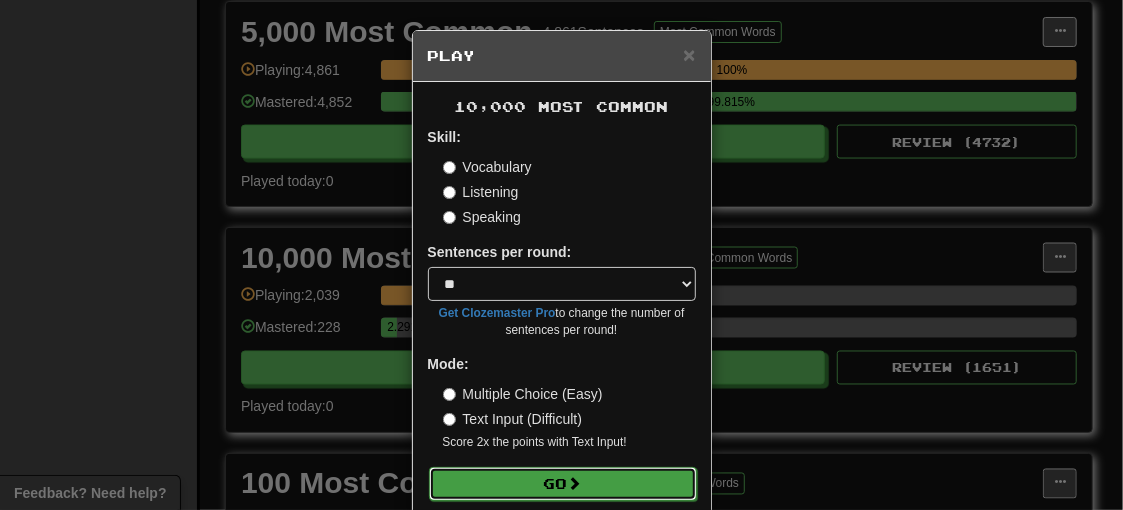 click on "Go" at bounding box center (563, 484) 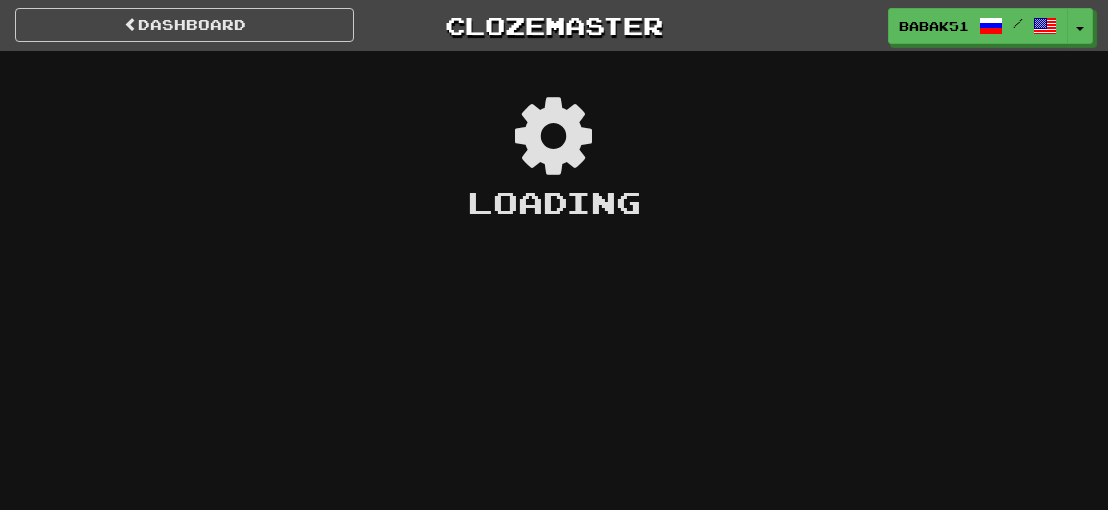 scroll, scrollTop: 0, scrollLeft: 0, axis: both 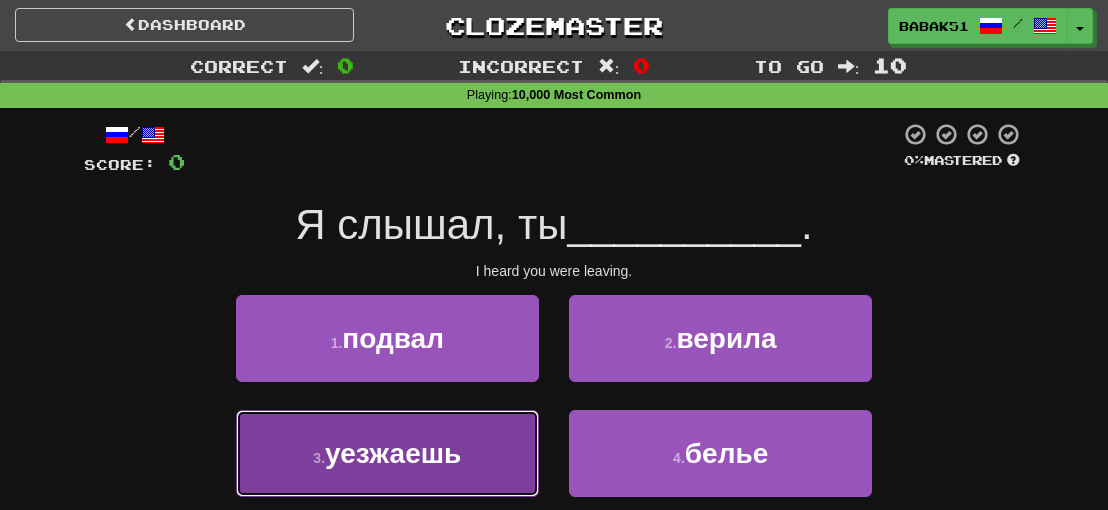 click on "уезжаешь" at bounding box center (393, 453) 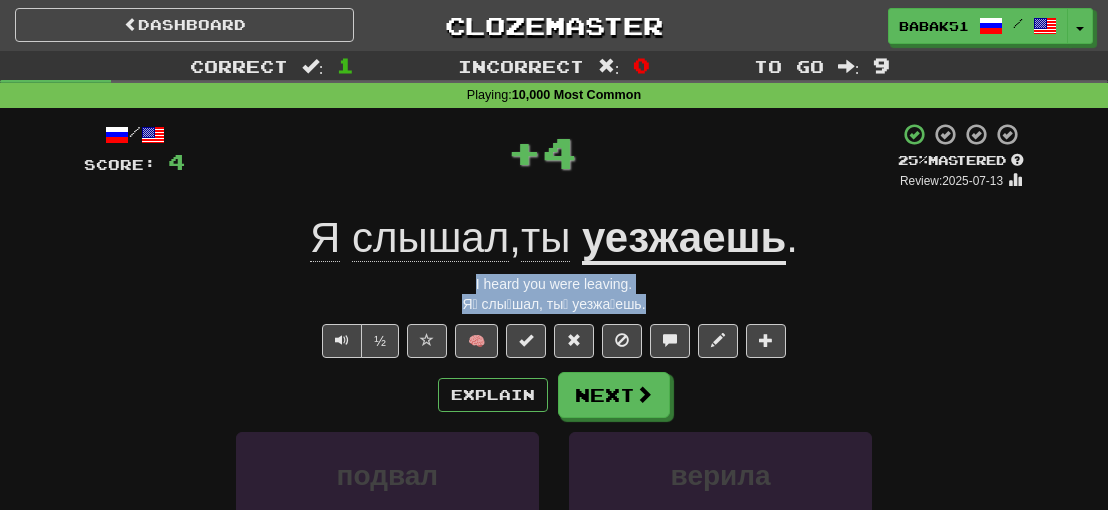 drag, startPoint x: 663, startPoint y: 304, endPoint x: 466, endPoint y: 287, distance: 197.73215 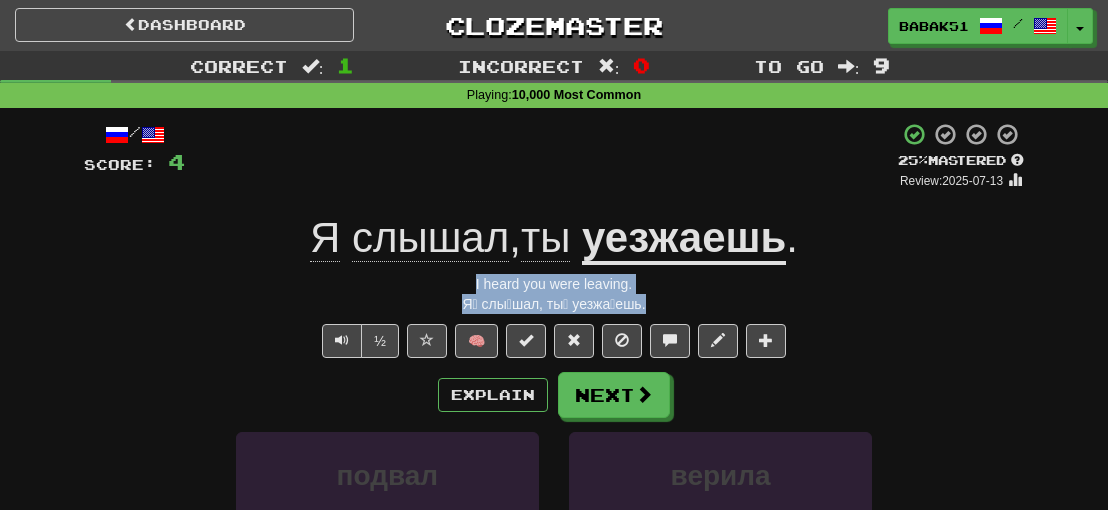 copy on "I heard you were leaving. Я́ слы́шал, ты́ уезжа́ешь." 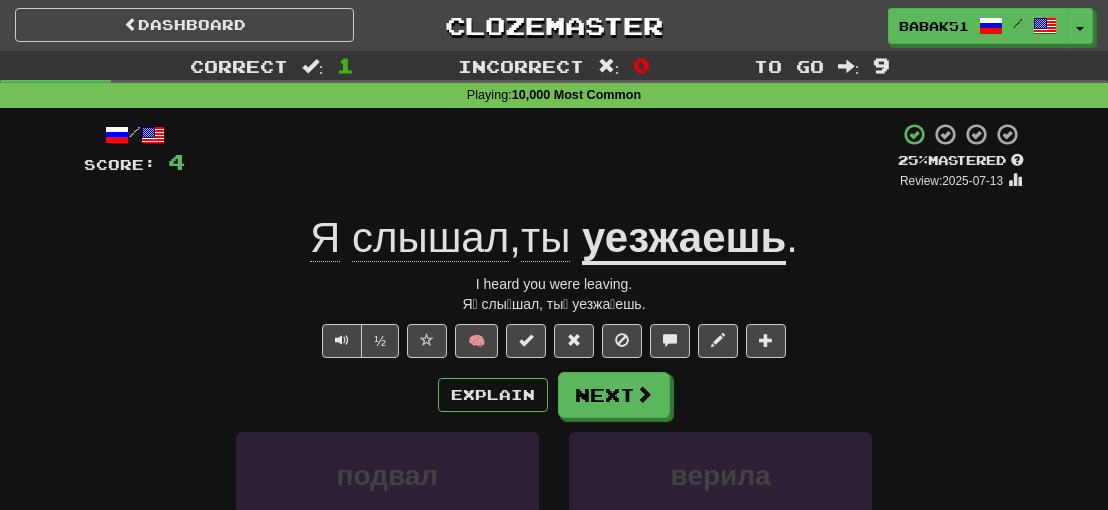 click on "Correct   :   1 Incorrect   :   0 To go   :   9 Playing :  10,000 Most Common  /  Score:   4 + 4 25 %  Mastered Review:  2025-07-13 Я   слышал ,  ты   уезжаешь . I heard you were leaving. Я́ слы́шал, ты́ уезжа́ешь. ½ 🧠 Explain Next подвал верила уезжаешь белье Learn more: подвал верила уезжаешь белье  Help!  Report Sentence Source" at bounding box center [554, 424] 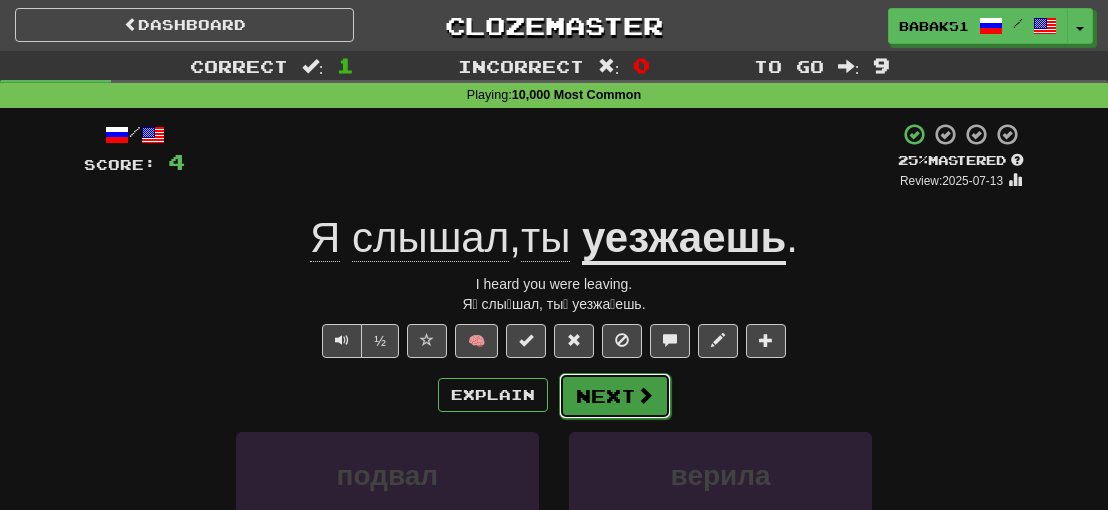 click on "Next" at bounding box center (615, 396) 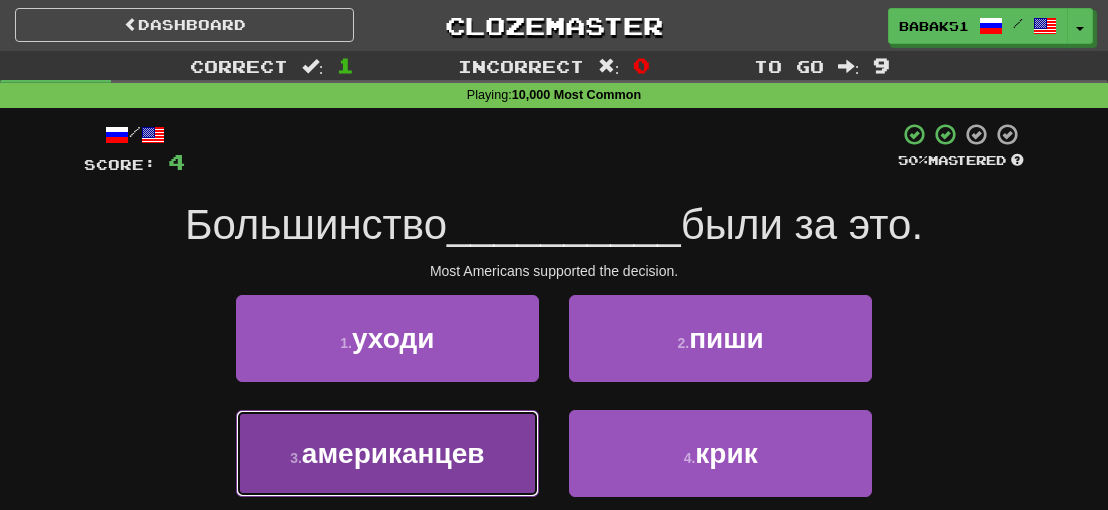click on "3 .  американцев" at bounding box center [387, 453] 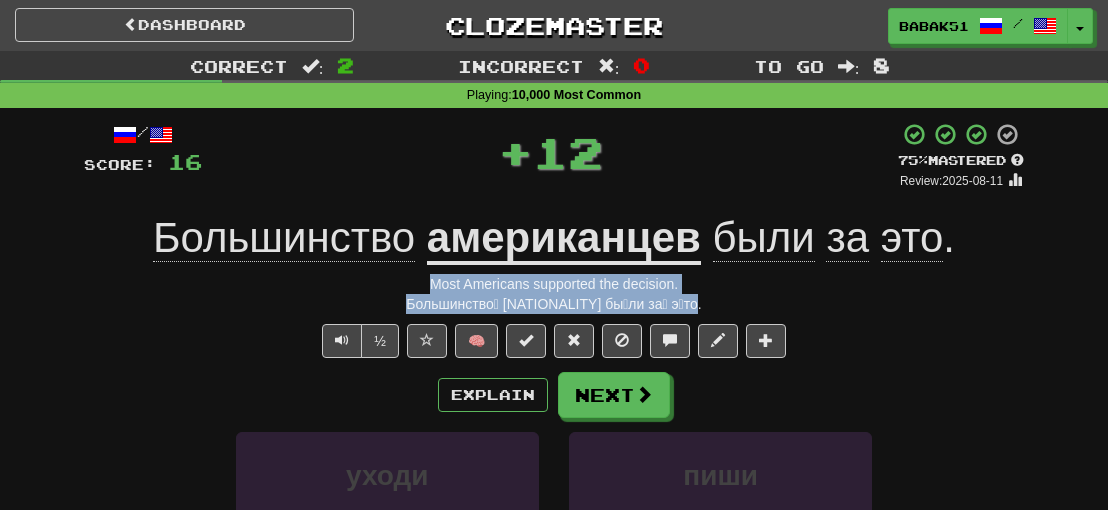 drag, startPoint x: 725, startPoint y: 301, endPoint x: 399, endPoint y: 287, distance: 326.30048 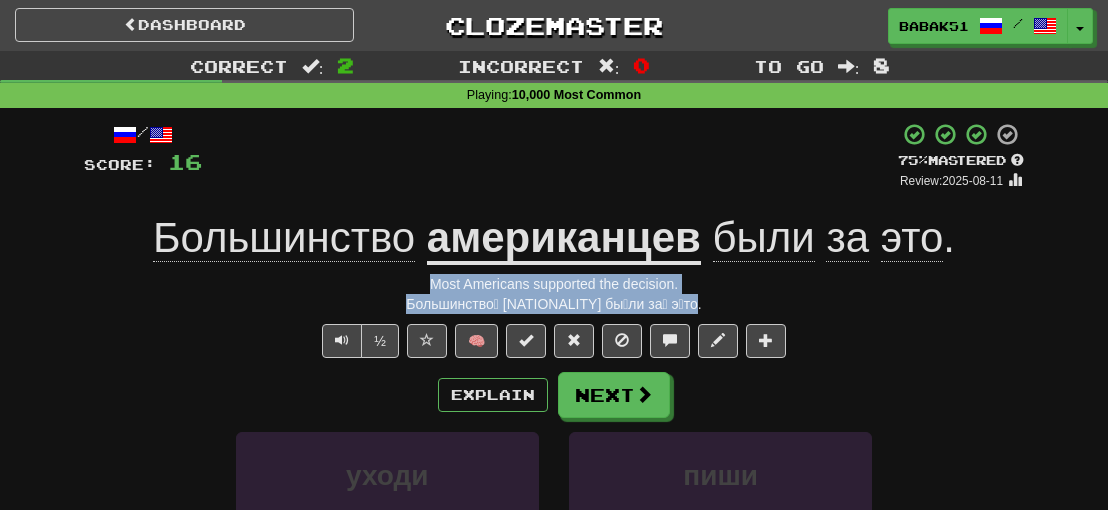copy on "Most Americans supported the decision. Большинство́ [NATIONALITY] бы́ли за́ э́то." 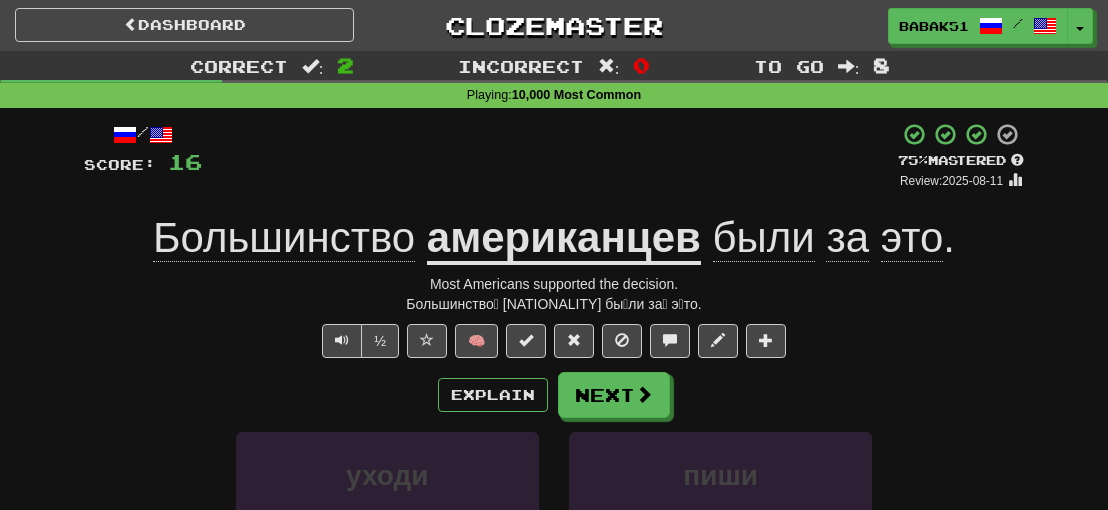 click on "/  Score:   16 + 12 75 %  Mastered Review:  2025-08-11 Большинство   [NATIONALITY]   были   за   это . Most Americans supported the decision. Большинство́ [NATIONALITY] бы́ли за́ э́то. ½ 🧠 Explain Next уходи пиши американцев крик Learn more: уходи пиши американцев крик  Help!  Report Sentence Source" at bounding box center [554, 452] 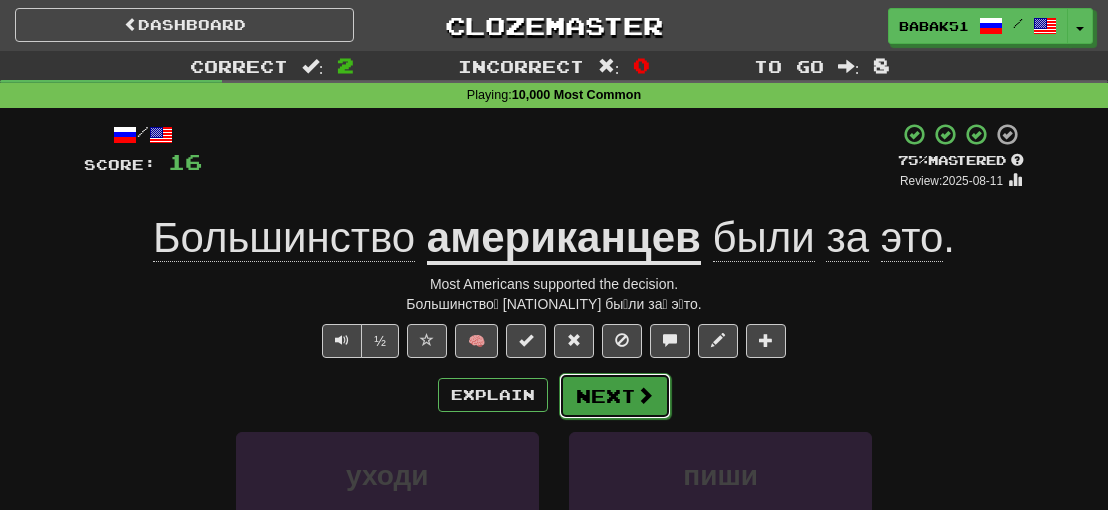 click on "Next" at bounding box center [615, 396] 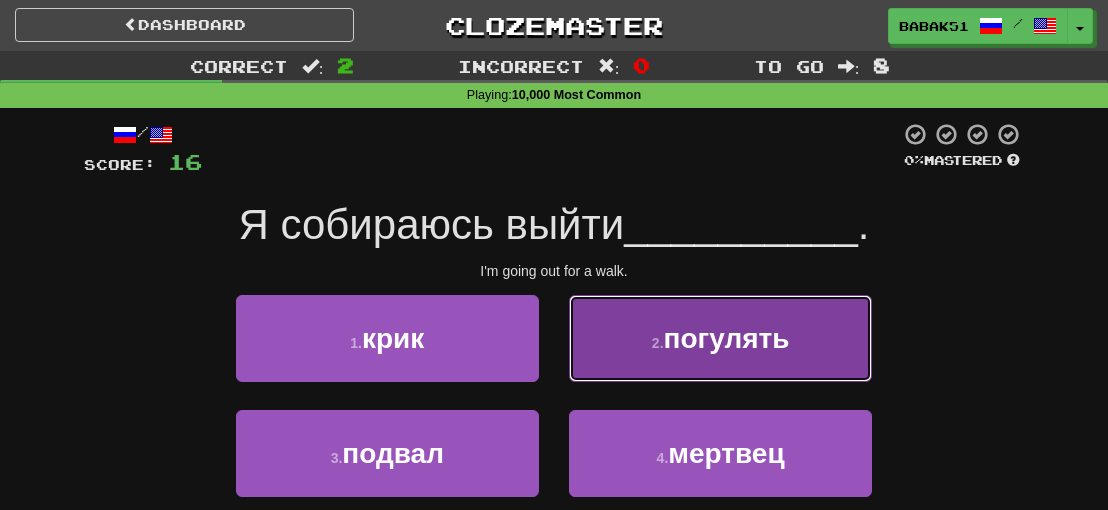 click on "погулять" at bounding box center [727, 338] 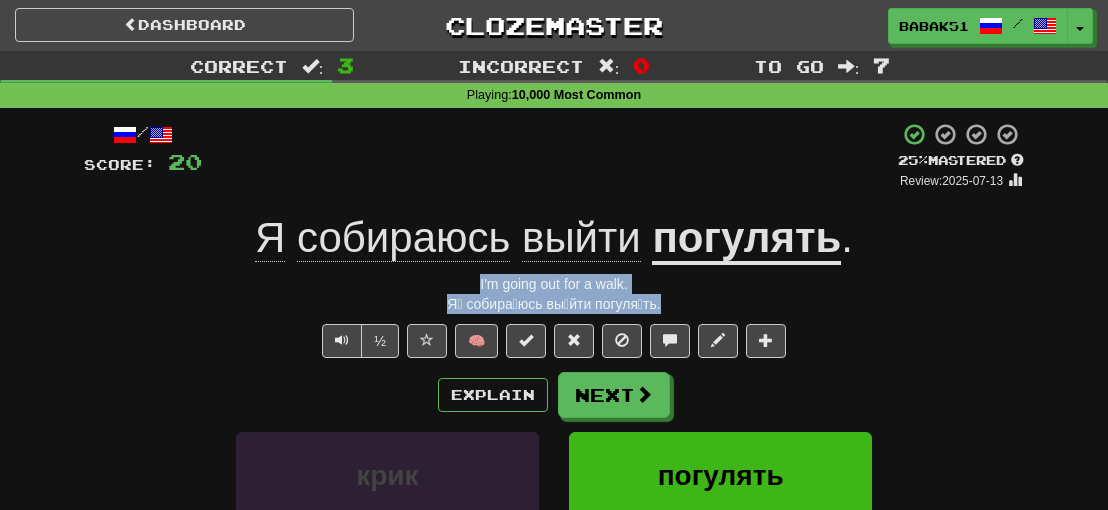 drag, startPoint x: 670, startPoint y: 305, endPoint x: 435, endPoint y: 289, distance: 235.54405 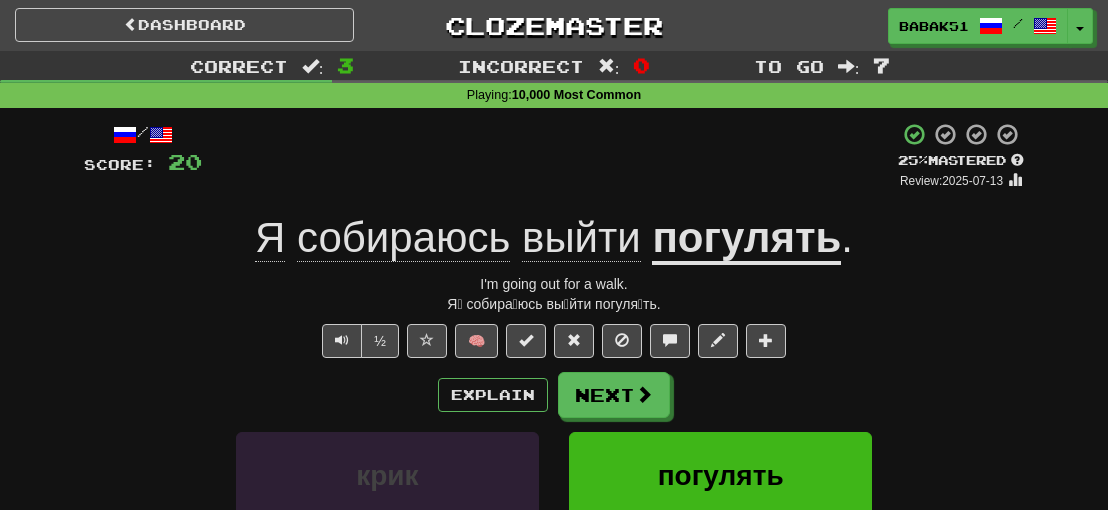 click on "Explain Next" at bounding box center (554, 395) 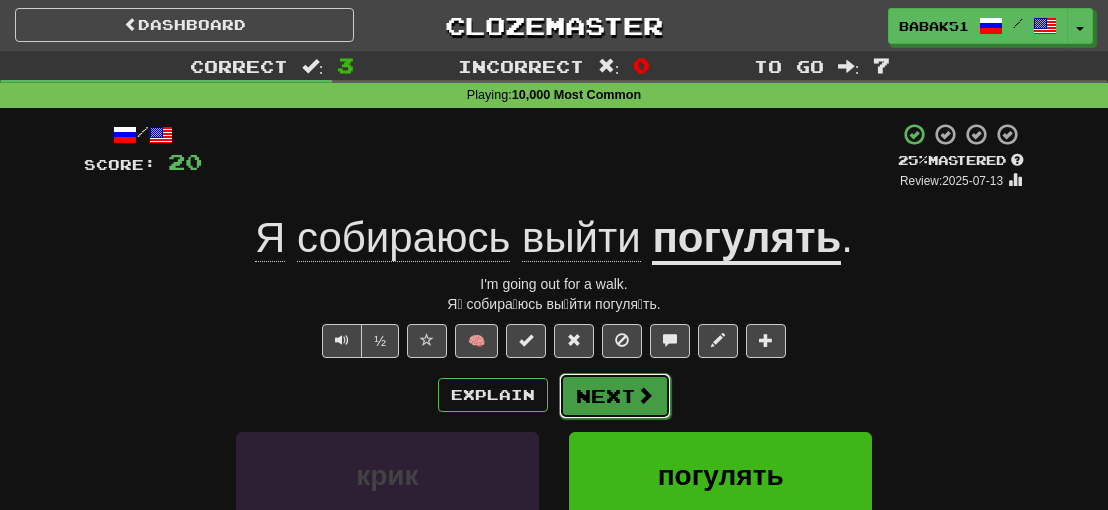 click on "Next" at bounding box center (615, 396) 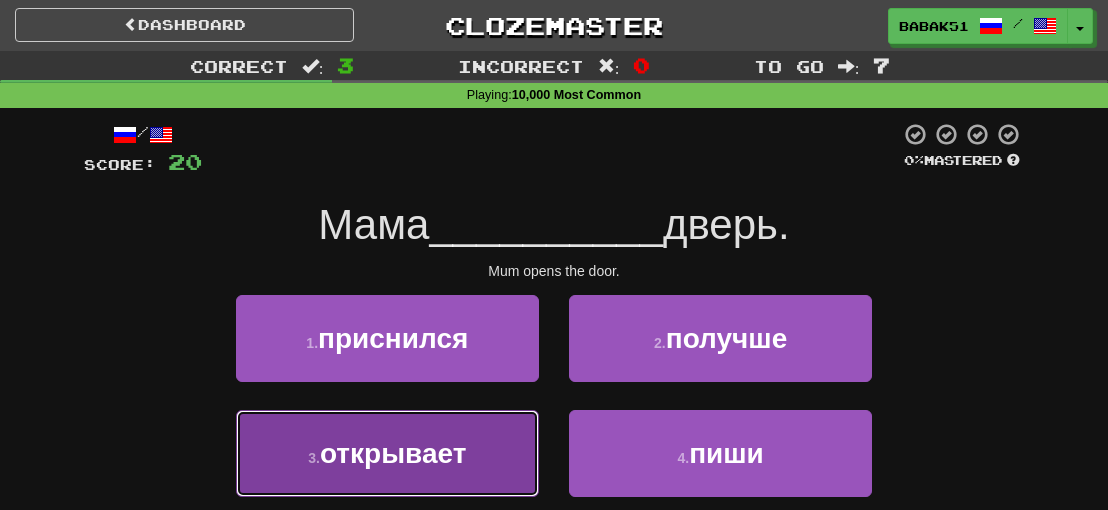 click on "открывает" at bounding box center (393, 453) 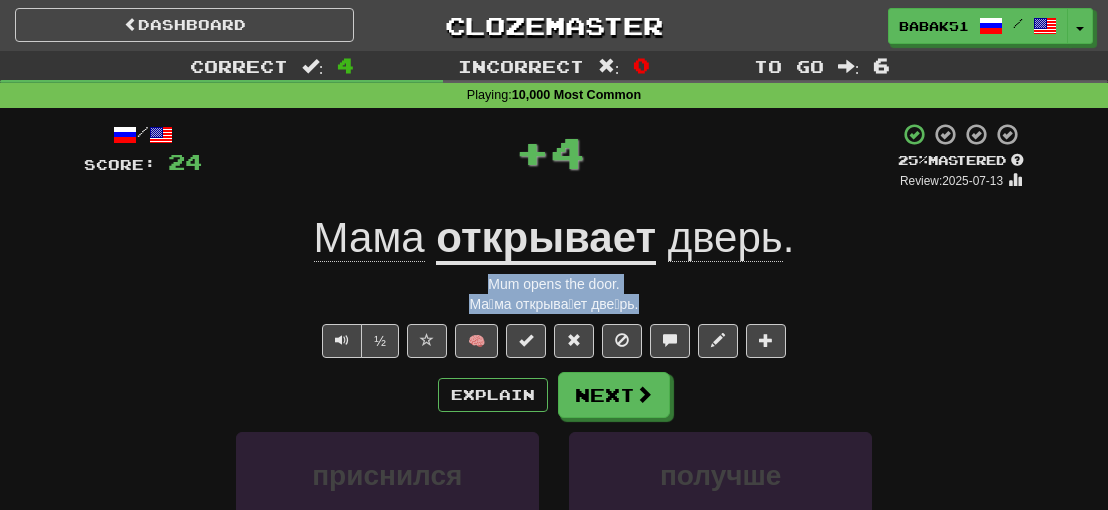 drag, startPoint x: 652, startPoint y: 310, endPoint x: 480, endPoint y: 289, distance: 173.27724 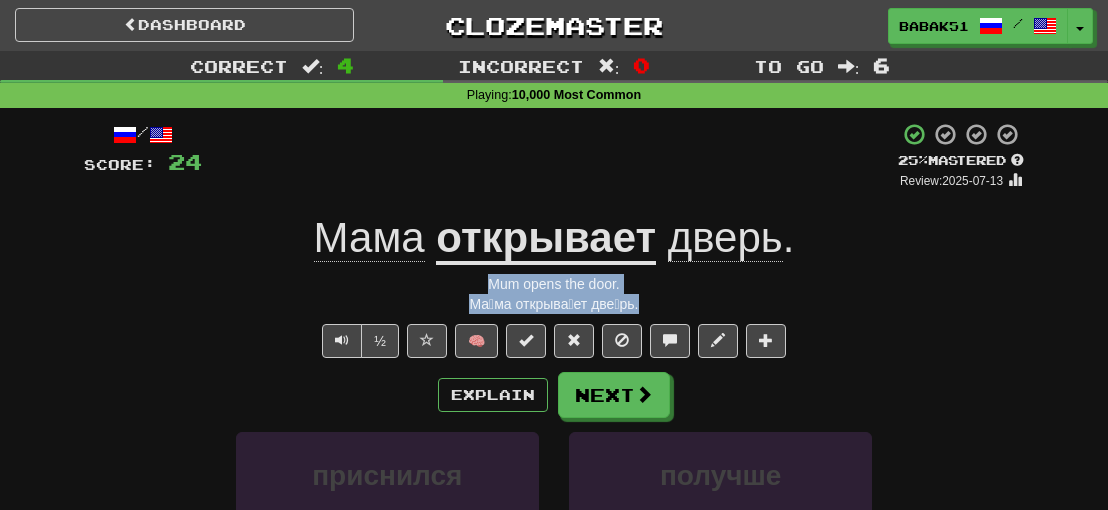 copy on "Mum opens the door. Ма́ма открыва́ет две́рь." 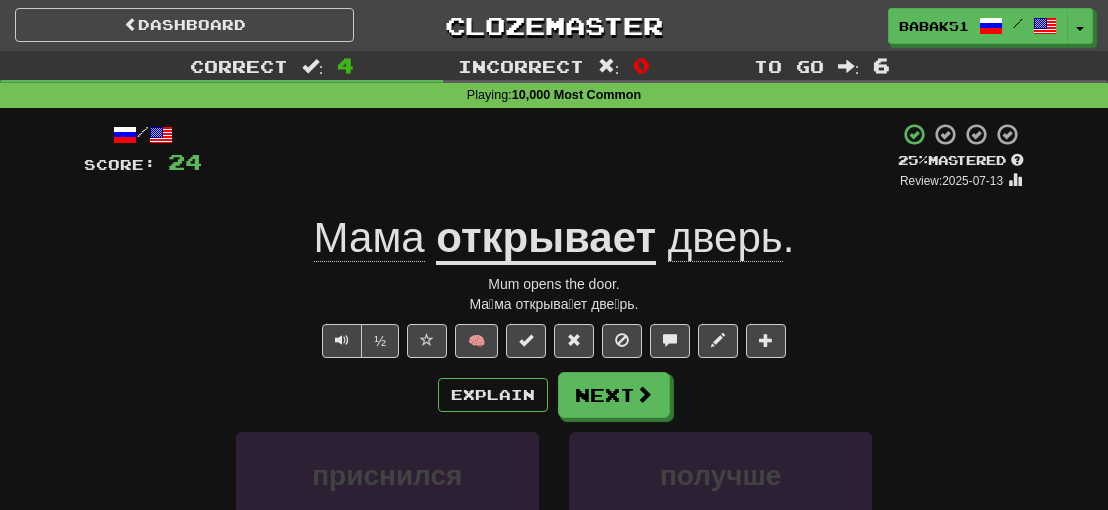 click on "Correct   :   4 Incorrect   :   0 To go   :   6 Playing :  10,000 Most Common  /  Score:   24 + 4 25 %  Mastered Review:  2025-07-13 Мама   открывает   дверь . Mum opens the door. Ма́ма открыва́ет две́рь. ½ 🧠 Explain Next приснился получше открывает пиши Learn more: приснился получше открывает пиши  Help!  Report Sentence Source" at bounding box center [554, 424] 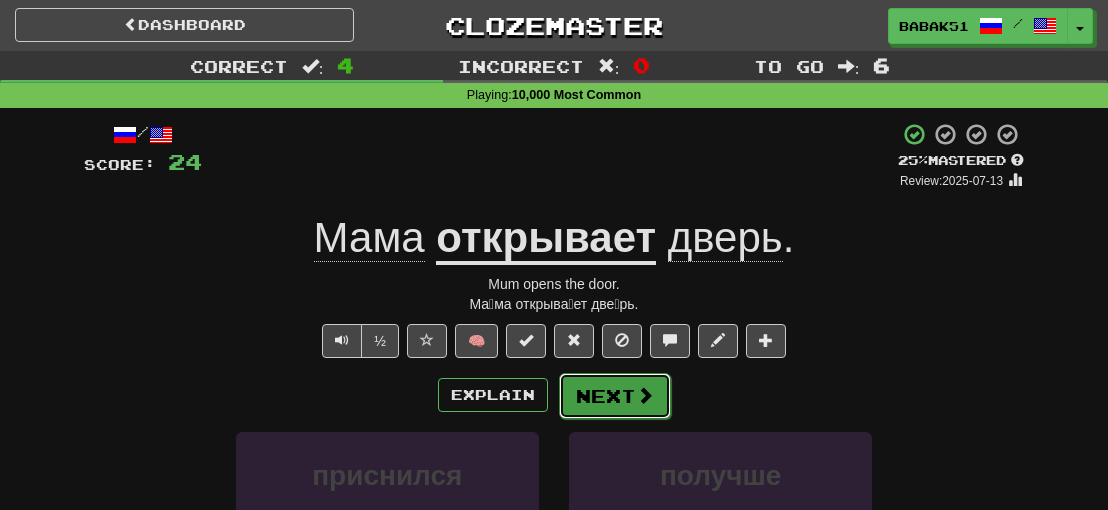 click on "Next" at bounding box center [615, 396] 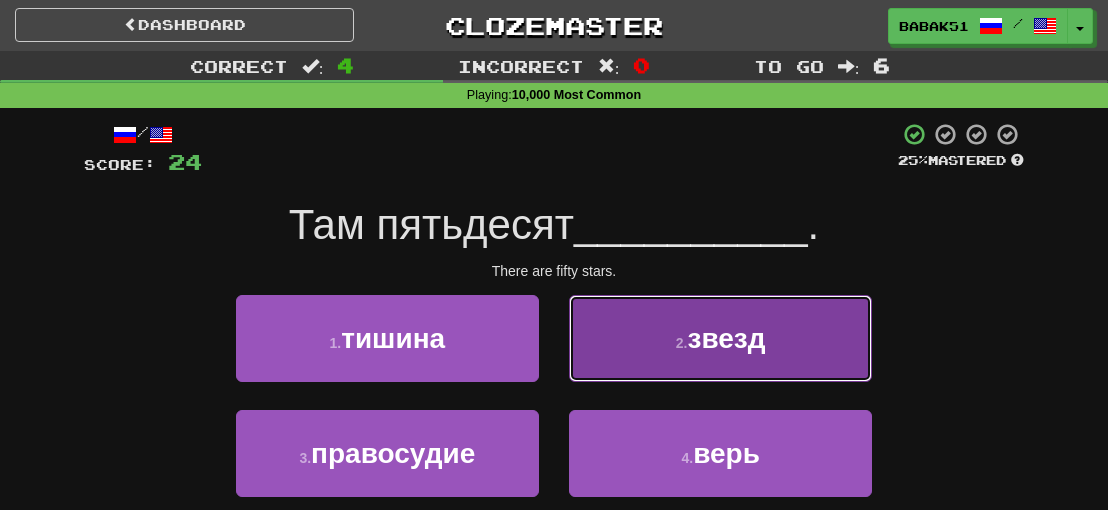 click on "2 .  звезд" at bounding box center [720, 338] 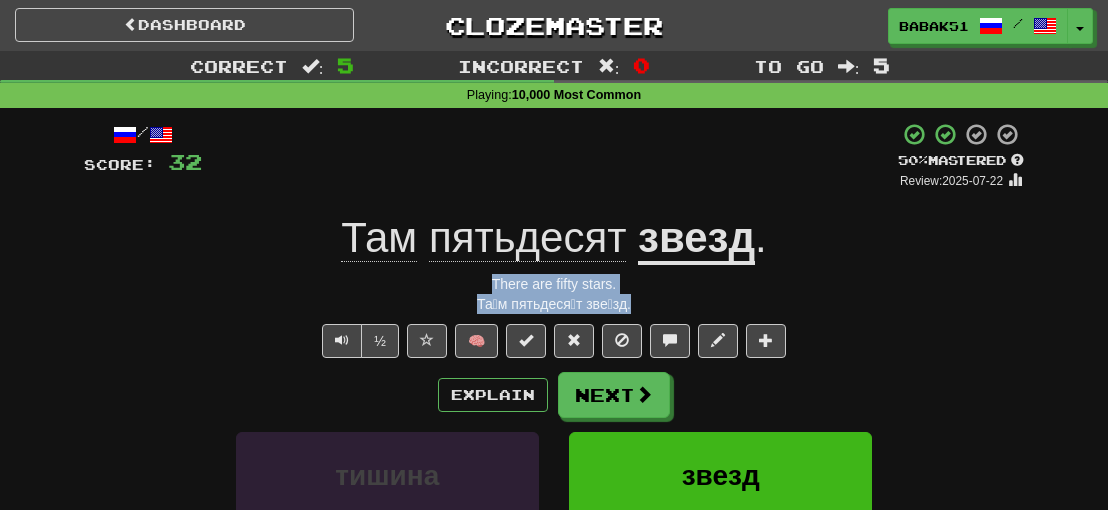 drag, startPoint x: 632, startPoint y: 308, endPoint x: 476, endPoint y: 291, distance: 156.92355 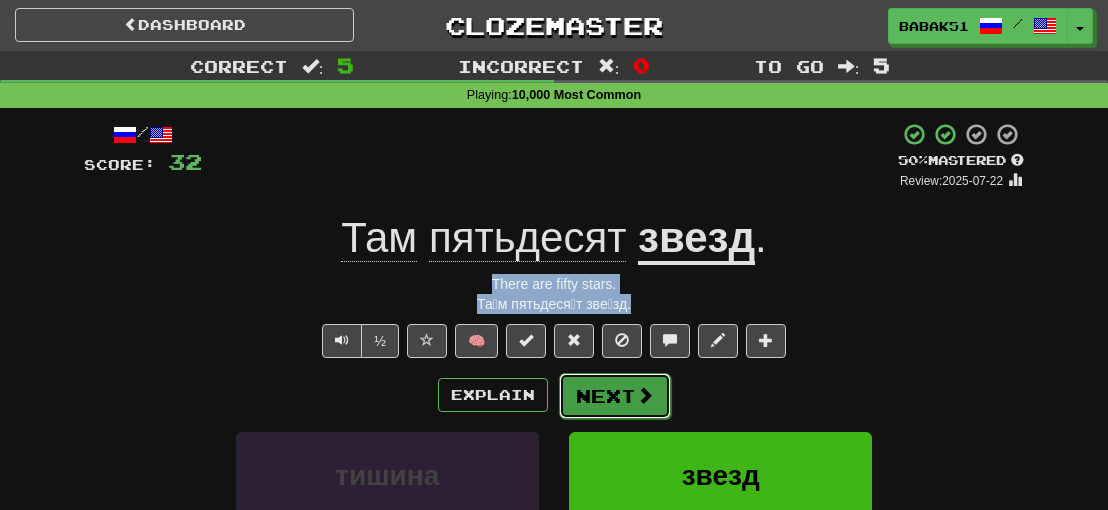 click on "Next" at bounding box center [615, 396] 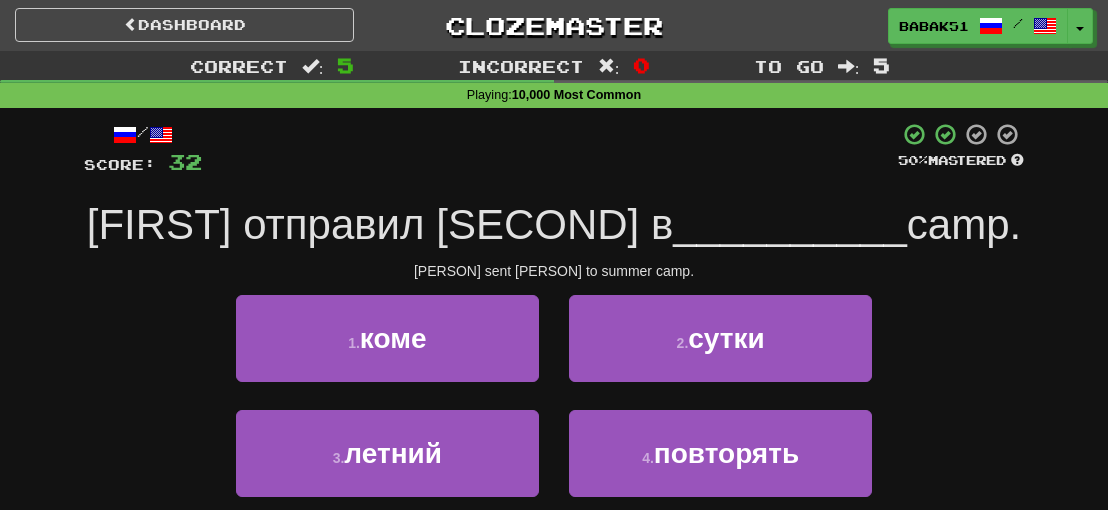 click on "1 .  коме 2 .  сутки" at bounding box center [554, 352] 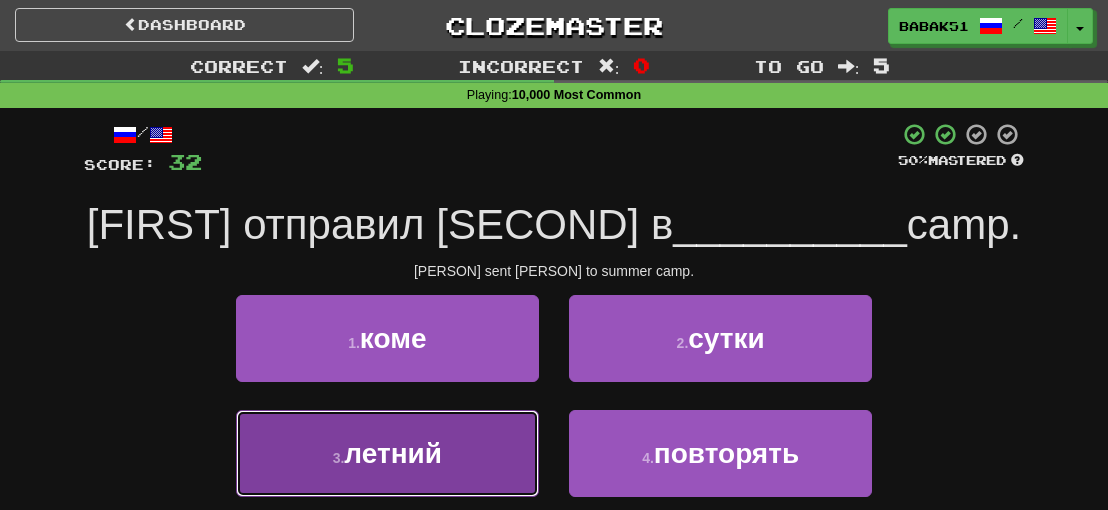 click on "летний" at bounding box center [393, 453] 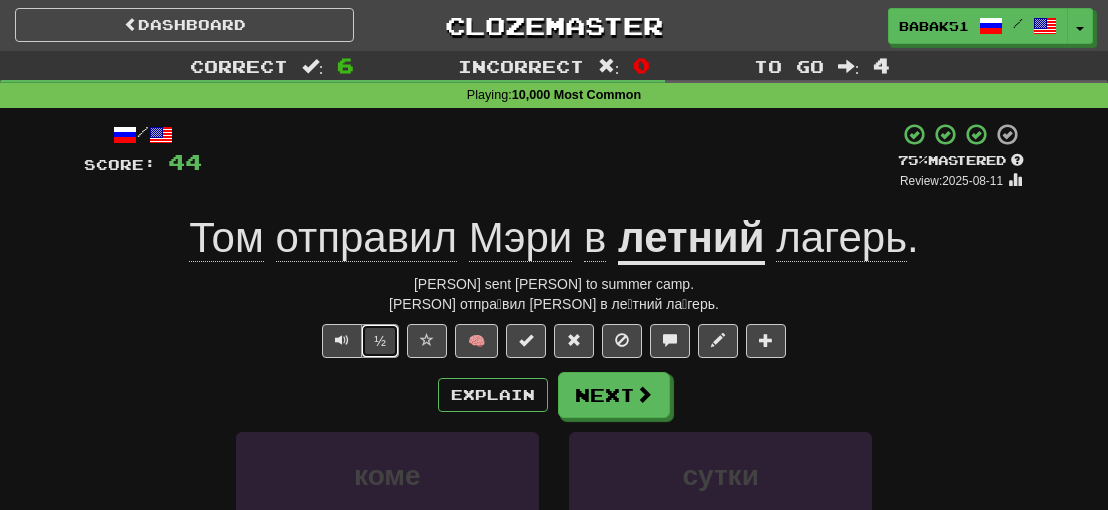 click on "½" at bounding box center (380, 341) 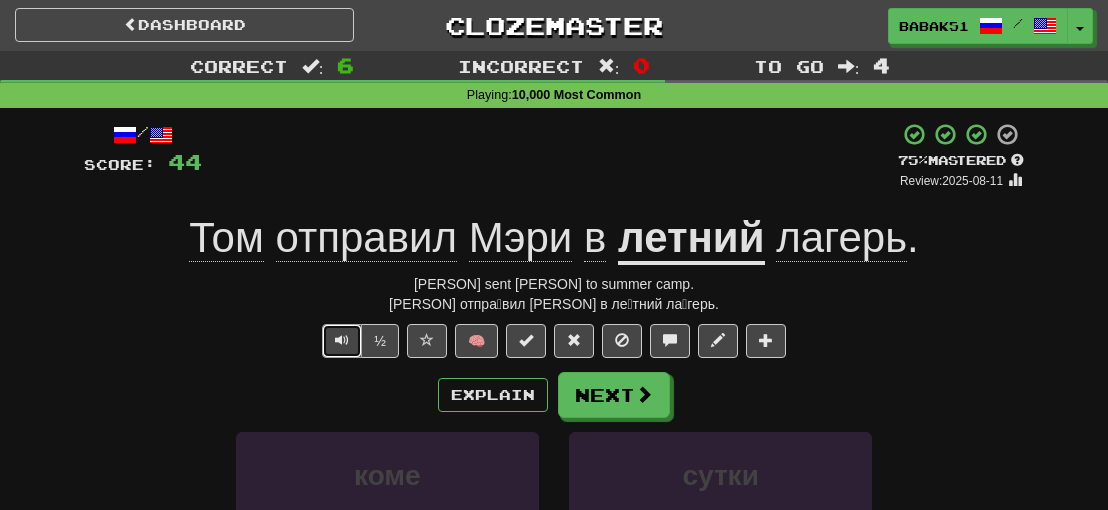 click at bounding box center (342, 341) 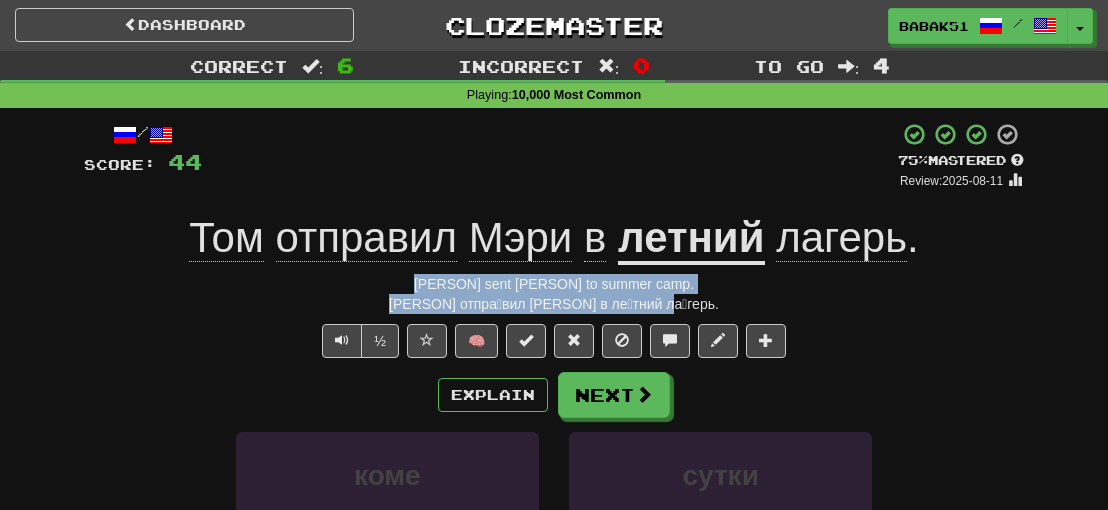 drag, startPoint x: 681, startPoint y: 300, endPoint x: 432, endPoint y: 290, distance: 249.20073 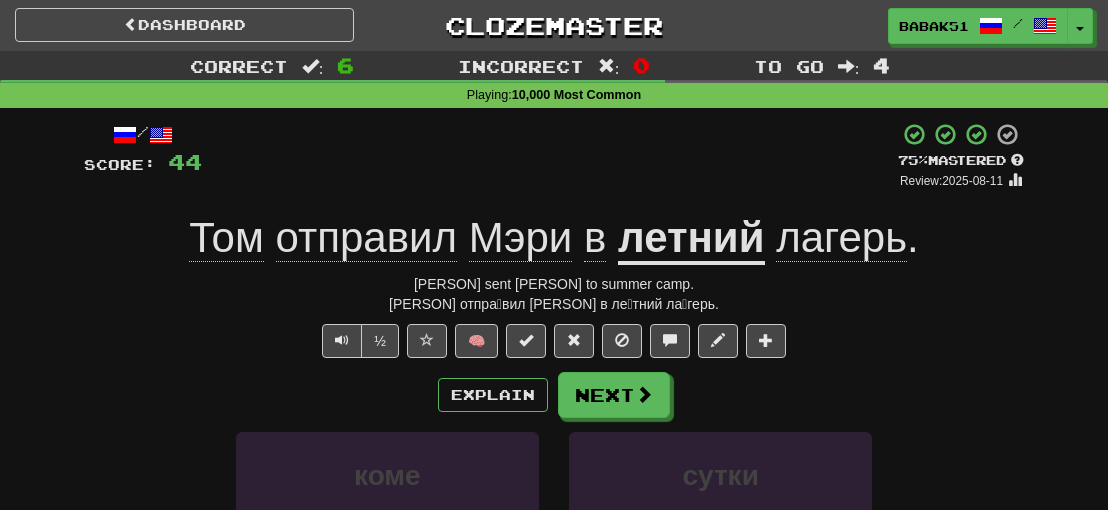 click on "/  Score:   44 + 12 75 %  Mastered Review:  2025-08-11 [FIRST]   отправил   [SECOND]   в   летний   лагерь . [FIRST] sent [SECOND] to summer camp. То́м отпра́вил Мэ́ри в ле́тний ла́герь. ½ 🧠 Explain Next коме сутки летний повторять Learn more: коме сутки летний повторять  Help!  Report Sentence Source" at bounding box center [554, 452] 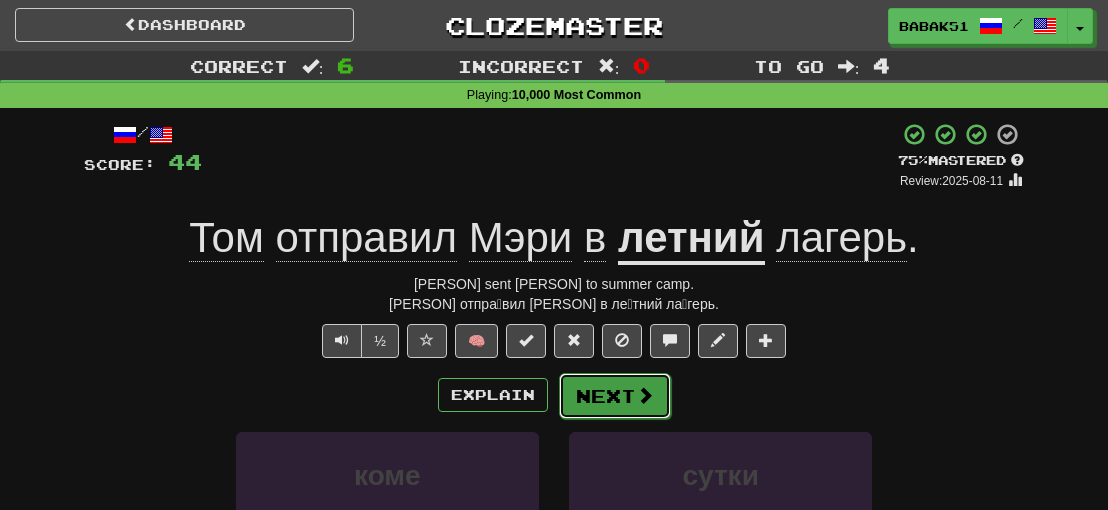 click on "Next" at bounding box center [615, 396] 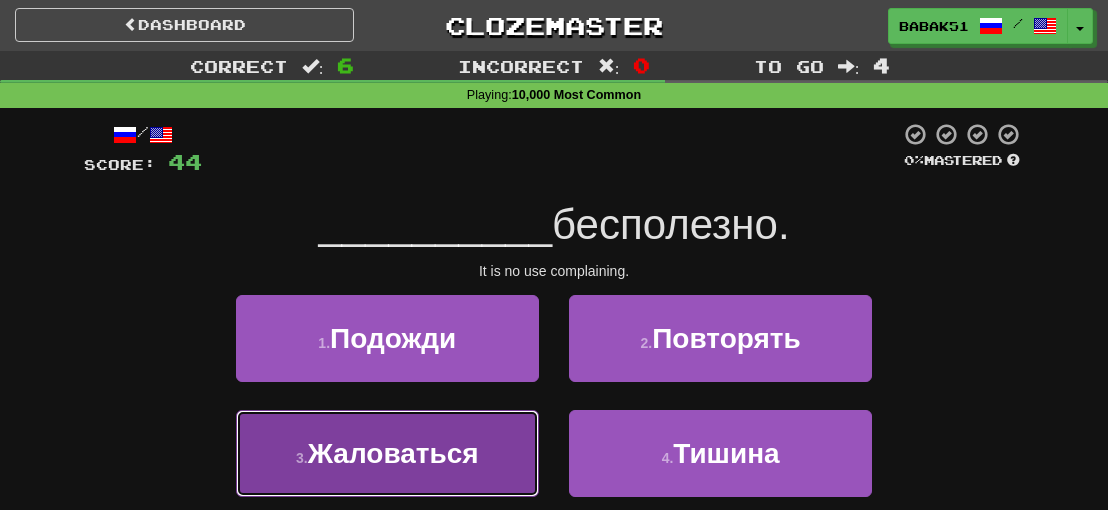 click on "Жаловаться" at bounding box center [393, 453] 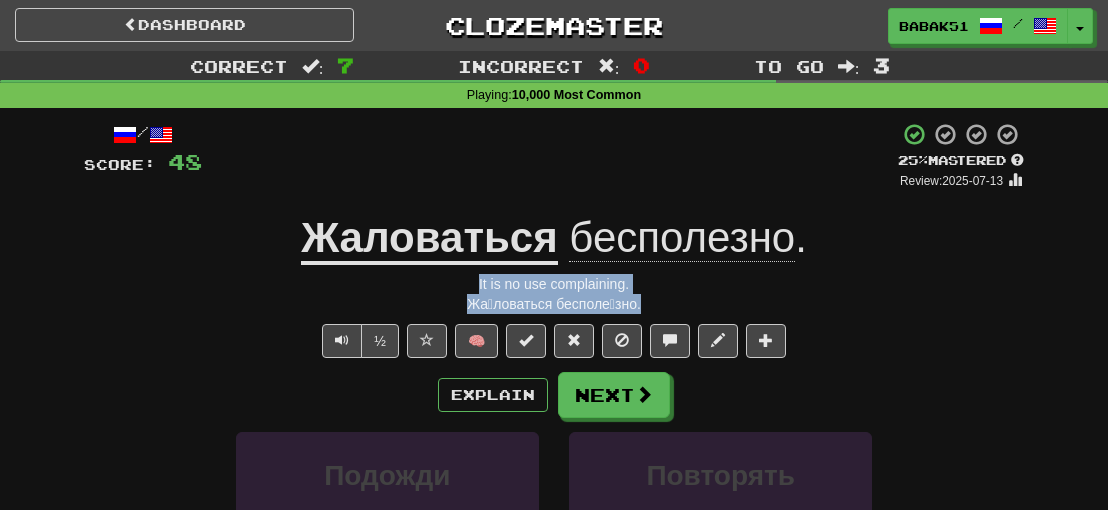 drag, startPoint x: 663, startPoint y: 309, endPoint x: 472, endPoint y: 287, distance: 192.26285 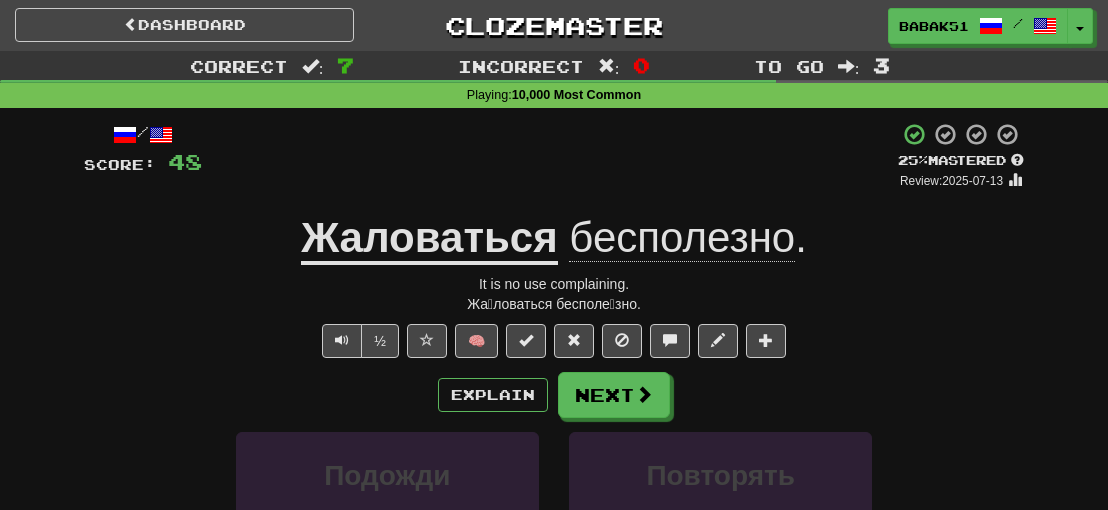click on "Explain Next" at bounding box center (554, 395) 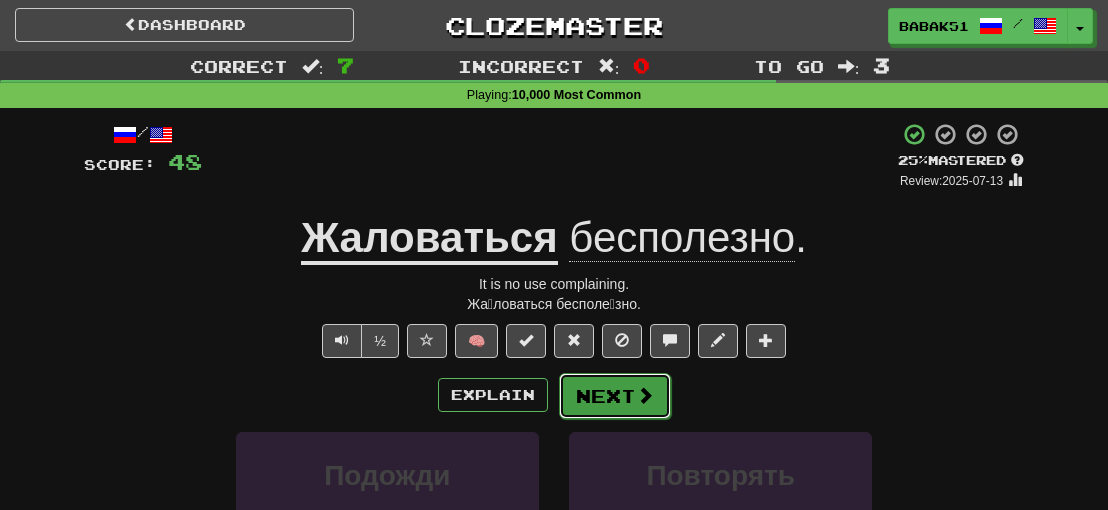 click on "Next" at bounding box center (615, 396) 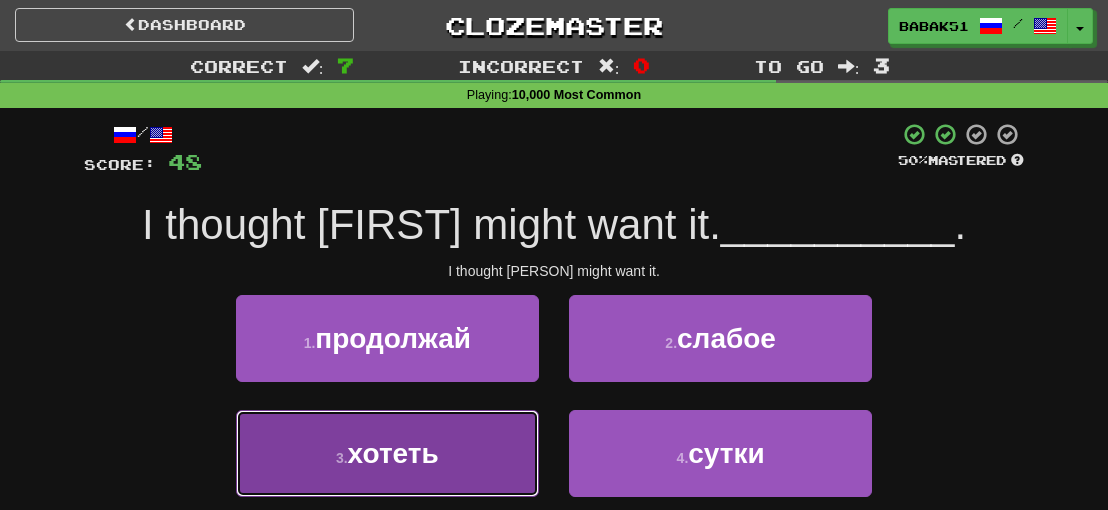 click on "хотеть" at bounding box center [393, 453] 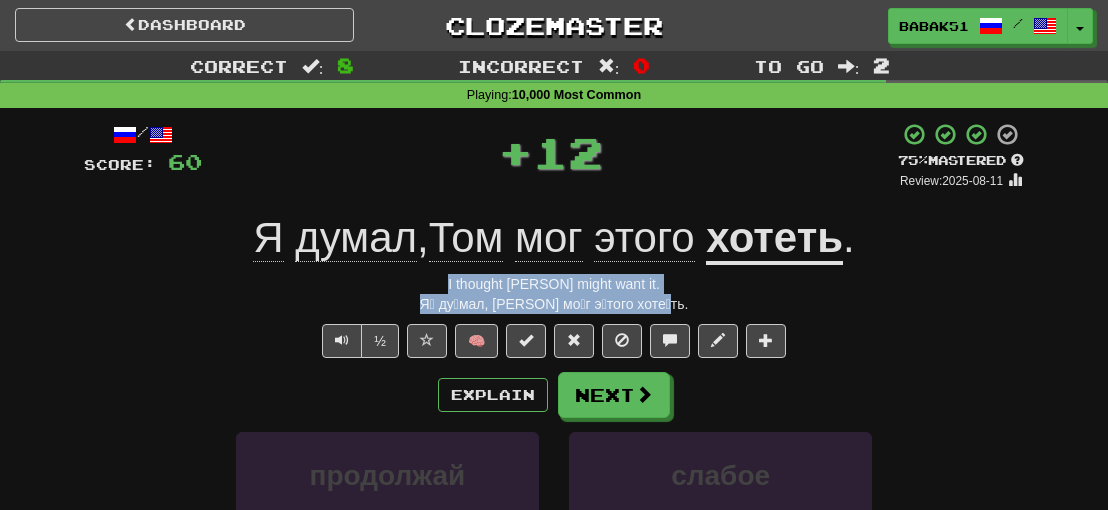drag, startPoint x: 698, startPoint y: 309, endPoint x: 442, endPoint y: 277, distance: 257.99225 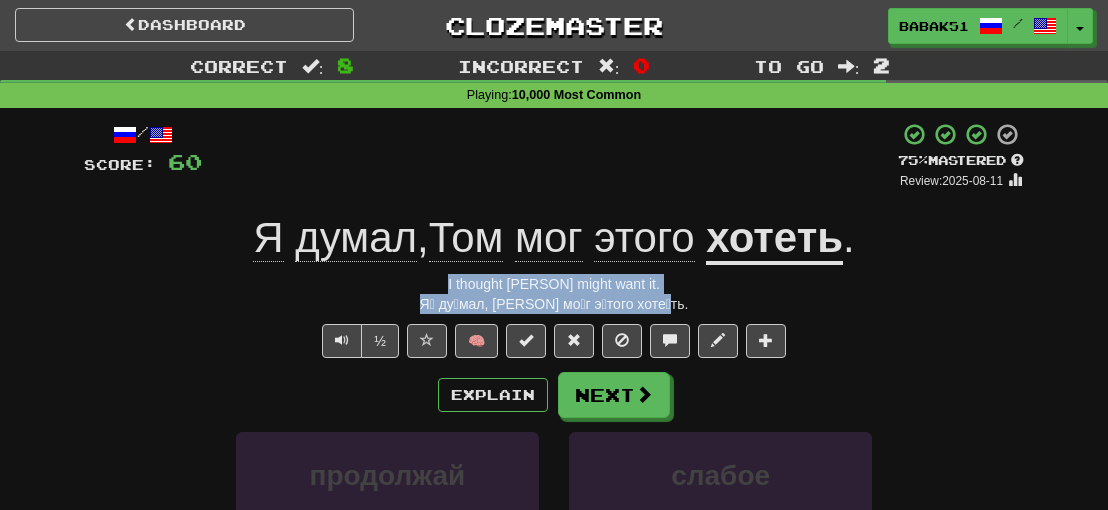 copy on "I thought [PERSON] might want it. Я́ ду́мал, [PERSON] мо́г э́того хоте́ть." 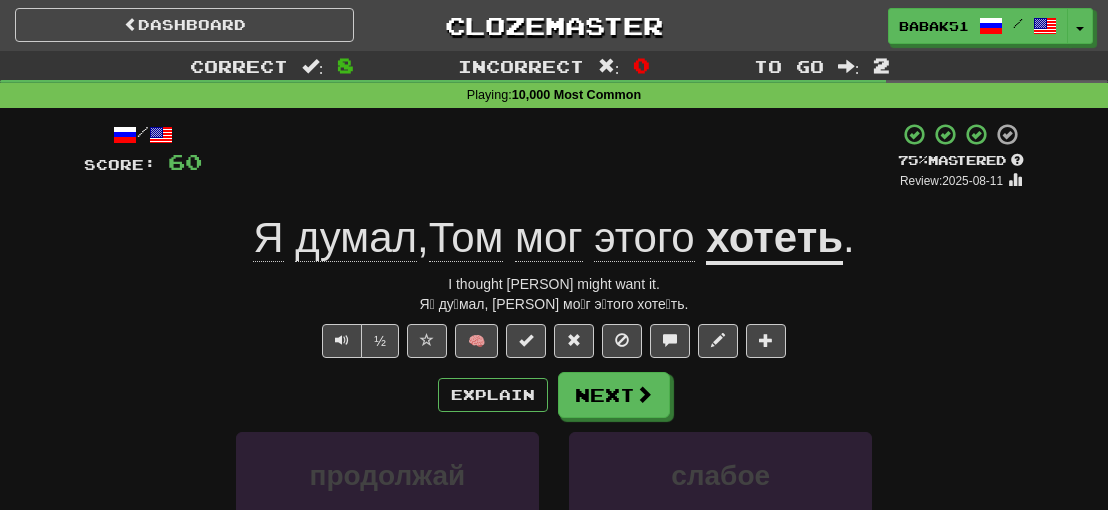 click on "/  Score:   60 + 12 75 %  Mastered Review:  2025-08-11 Я   думал ,  [FIRST]   мог   этого   хотеть . I thought [FIRST] might want it. Я́ ду́мал, [FIRST] мо́г э́того хоте́ть. ½ 🧠 Explain Next продолжай слабое хотеть сутки Learn more: продолжай слабое хотеть сутки  Help!  Report Sentence Source" at bounding box center [554, 452] 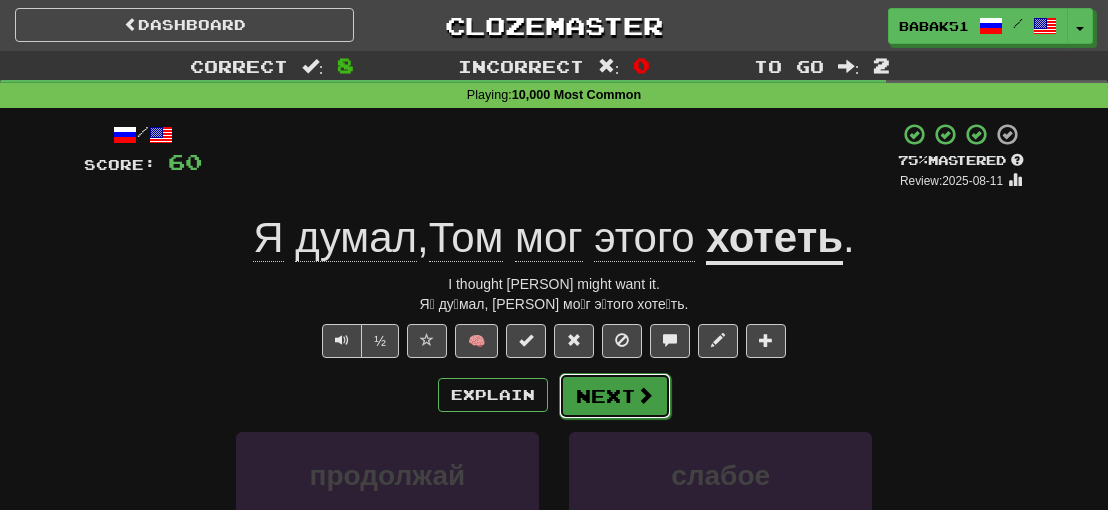 click at bounding box center (645, 395) 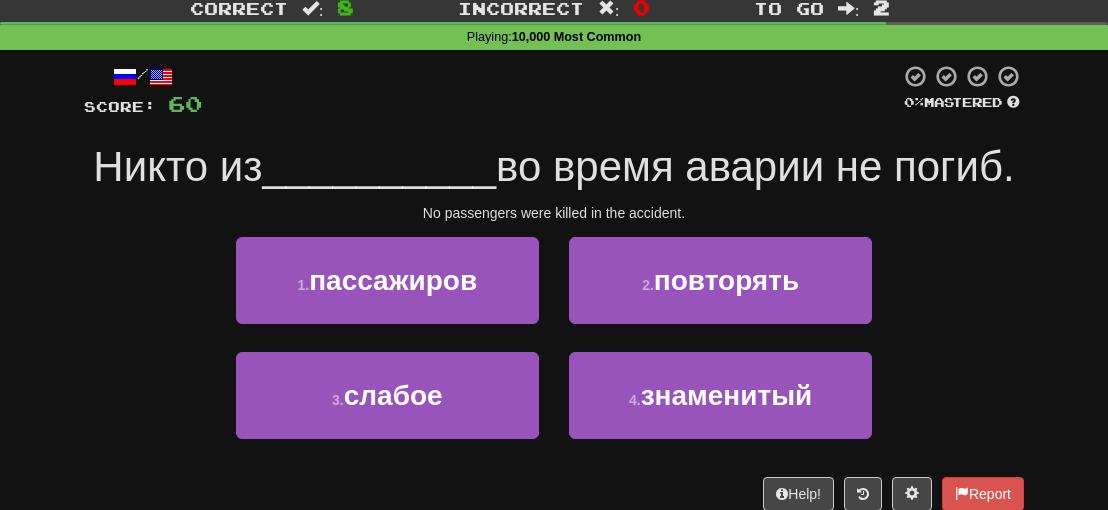 scroll, scrollTop: 100, scrollLeft: 0, axis: vertical 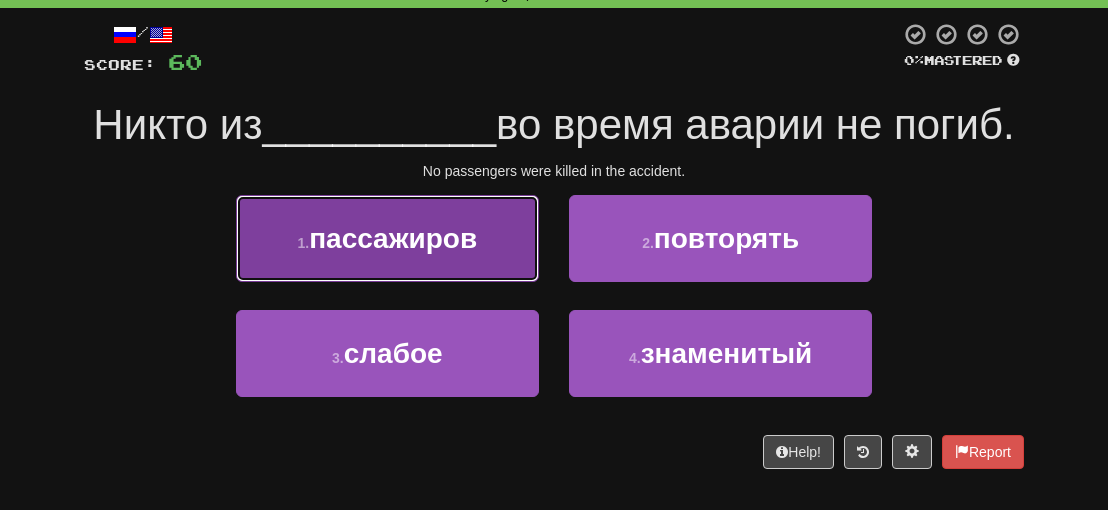 click on "пассажиров" at bounding box center [393, 238] 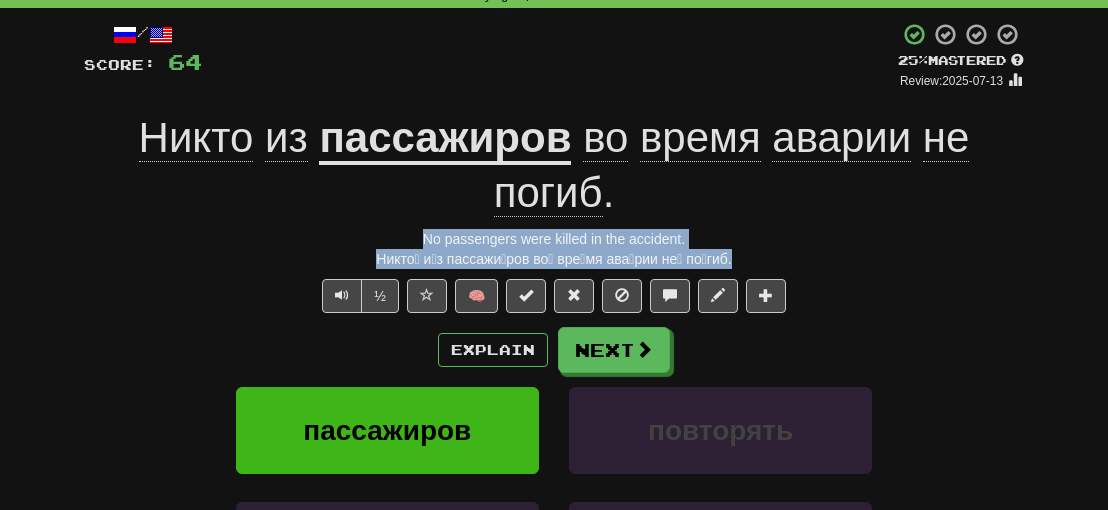 drag, startPoint x: 726, startPoint y: 252, endPoint x: 390, endPoint y: 247, distance: 336.0372 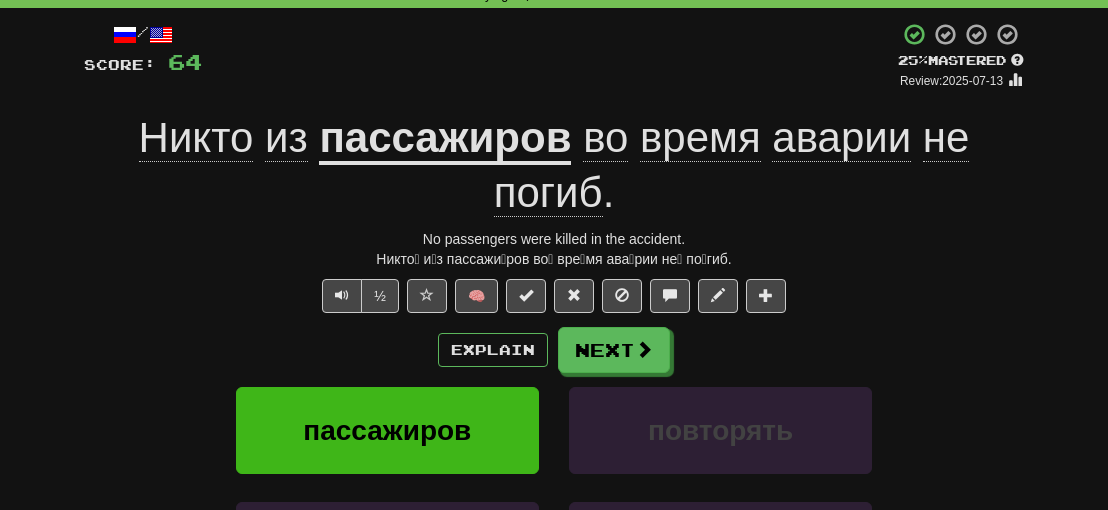 click on "Correct   :   0 To go   :   1 Playing :  10,000 Most Common  /  Score:   64 + 4 25 %  Mastered Review:  2025-07-13 Никто   из   пассажиров   во   время   аварии   не   погиб . No passengers were killed in the accident. Никто́ и́з пассажи́ров во́ вре́мя ава́рии не́ по́гиб. ½ 🧠 Explain Next пассажиров повторять слабое знаменитый Learn more: пассажиров повторять слабое знаменитый  Help!  Report Sentence Source" at bounding box center (554, 351) 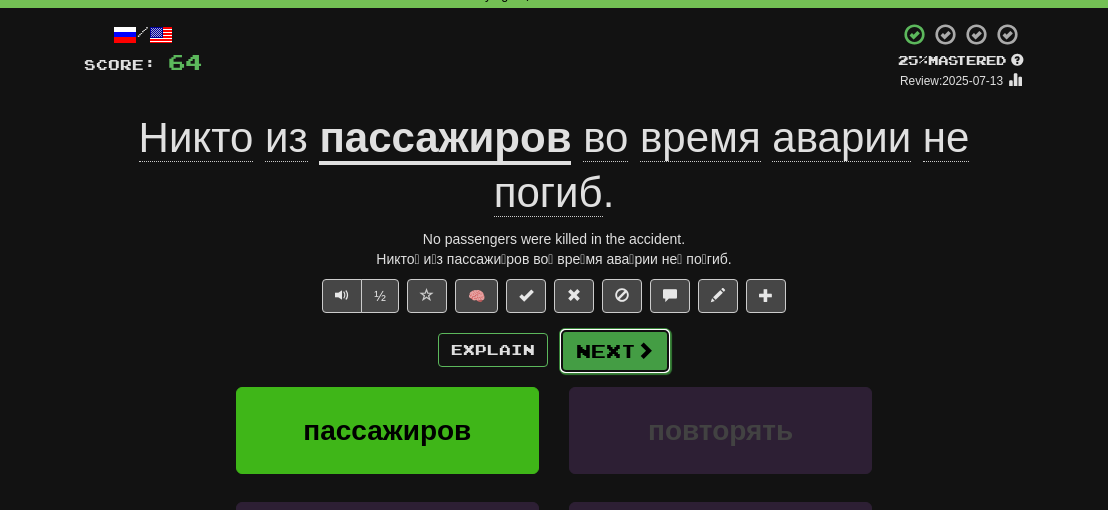 click on "Next" at bounding box center (615, 351) 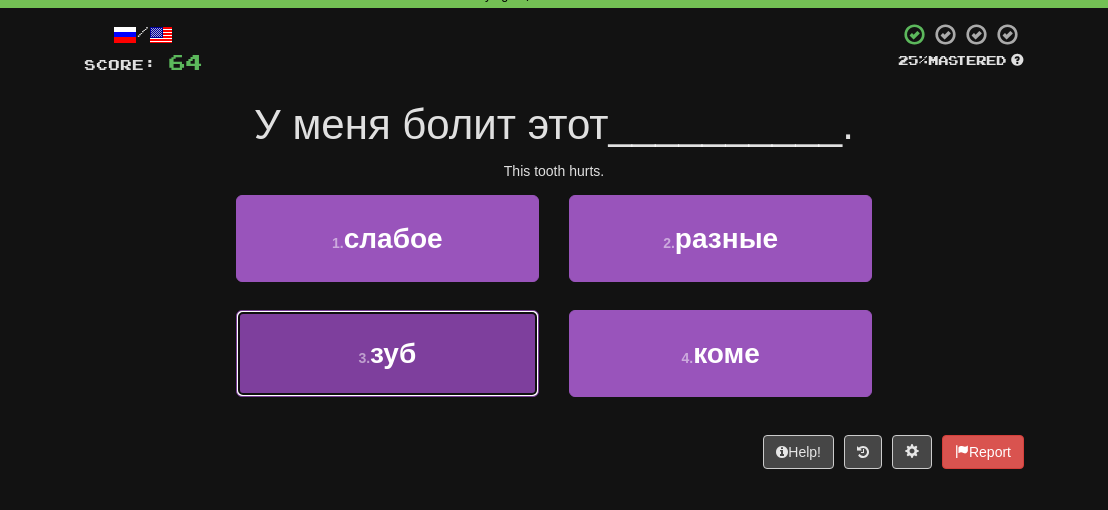click on "зуб" at bounding box center [393, 353] 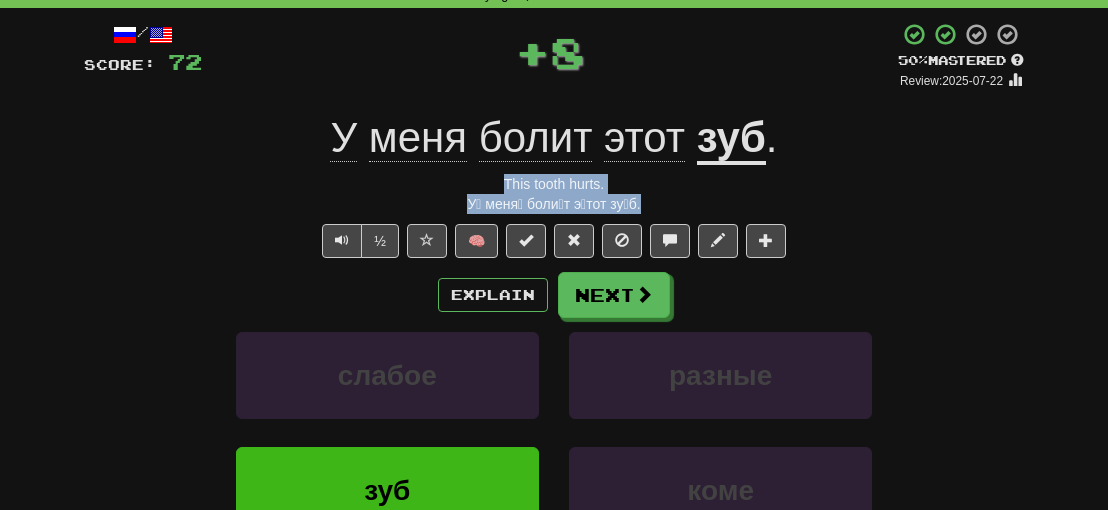 drag, startPoint x: 640, startPoint y: 205, endPoint x: 460, endPoint y: 187, distance: 180.89777 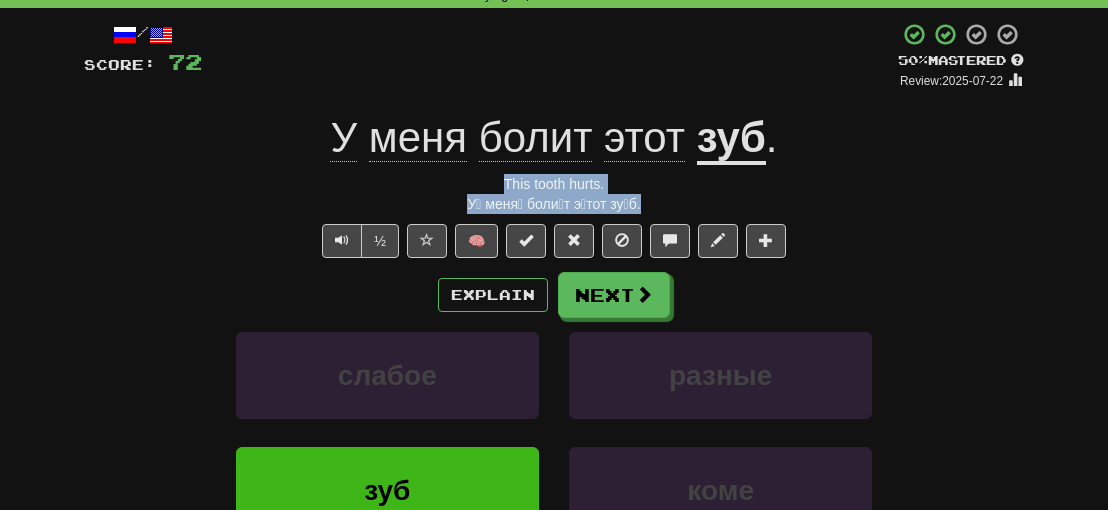 copy on "This tooth hurts. У́ меня́ боли́т э́тот зу́б." 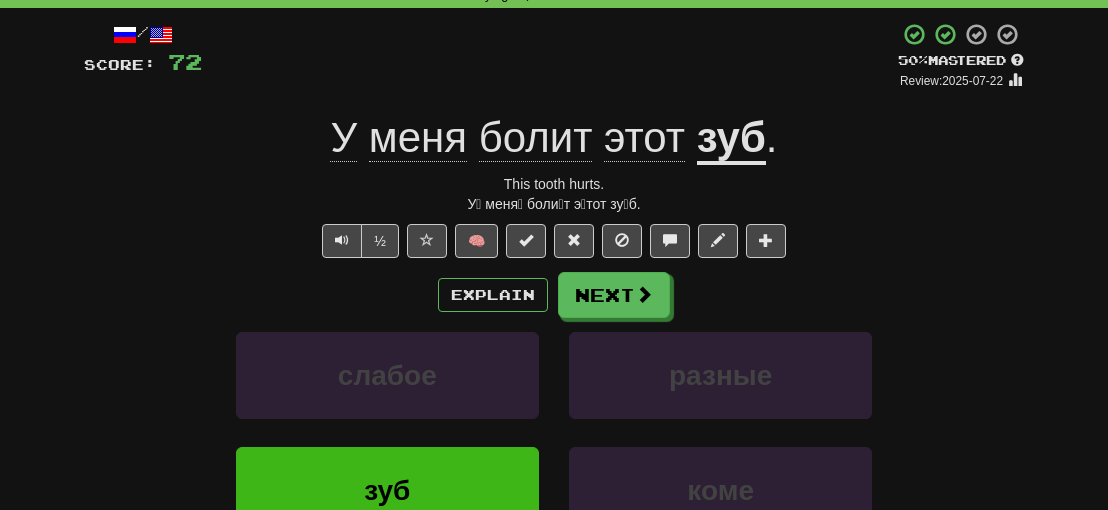 click on "слабое разные" at bounding box center [554, 389] 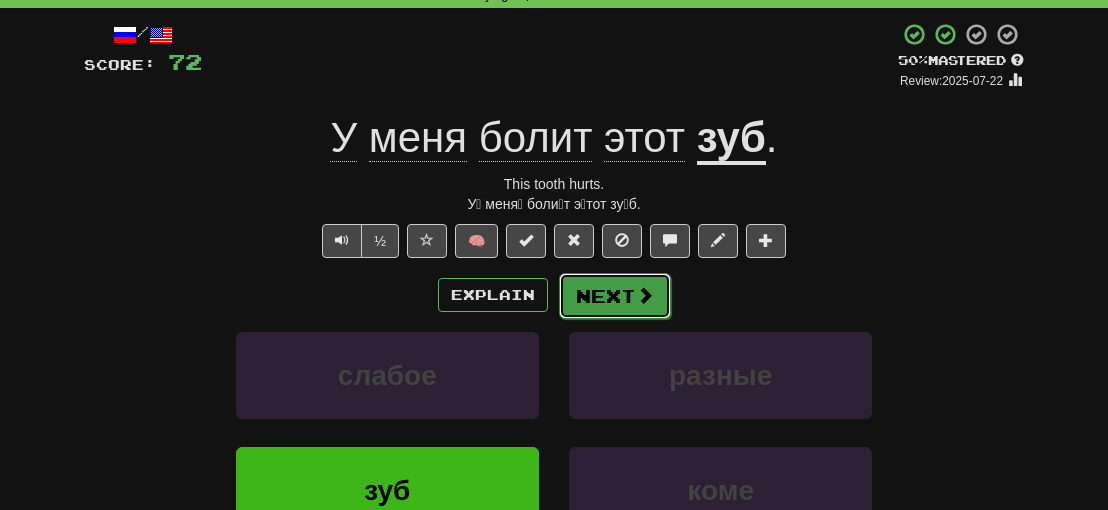 click on "Next" at bounding box center [615, 296] 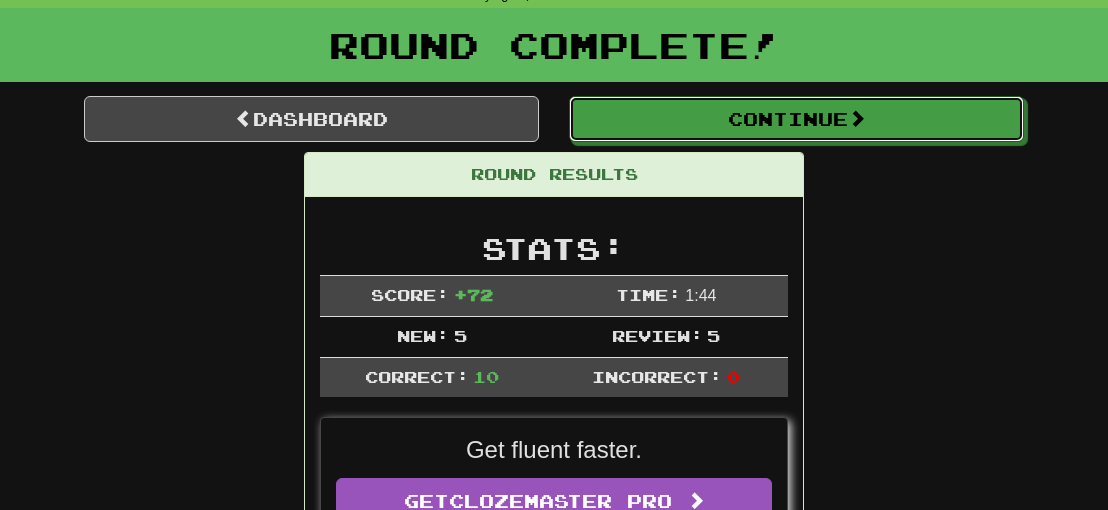 drag, startPoint x: 785, startPoint y: 120, endPoint x: 801, endPoint y: 119, distance: 16.03122 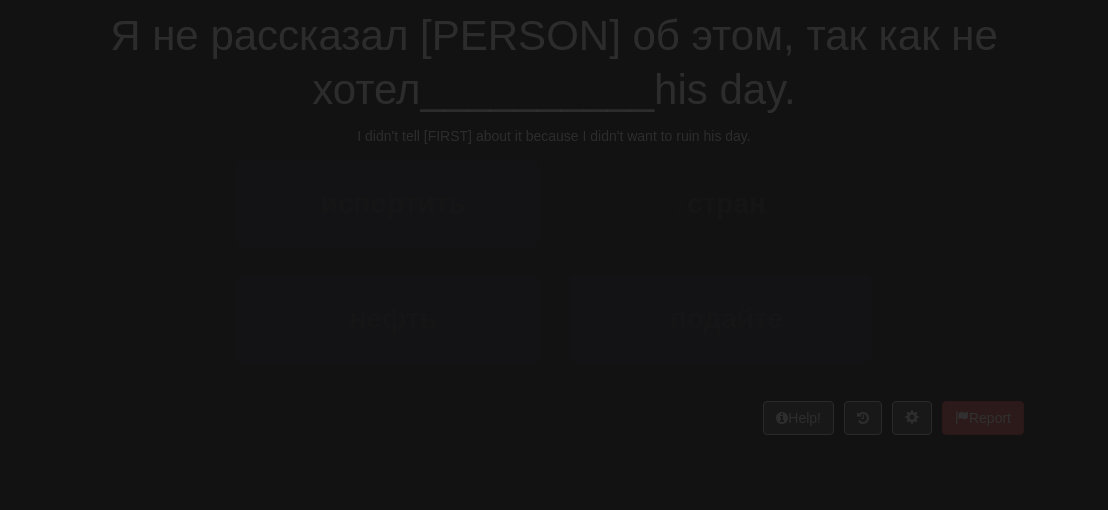 scroll, scrollTop: 100, scrollLeft: 0, axis: vertical 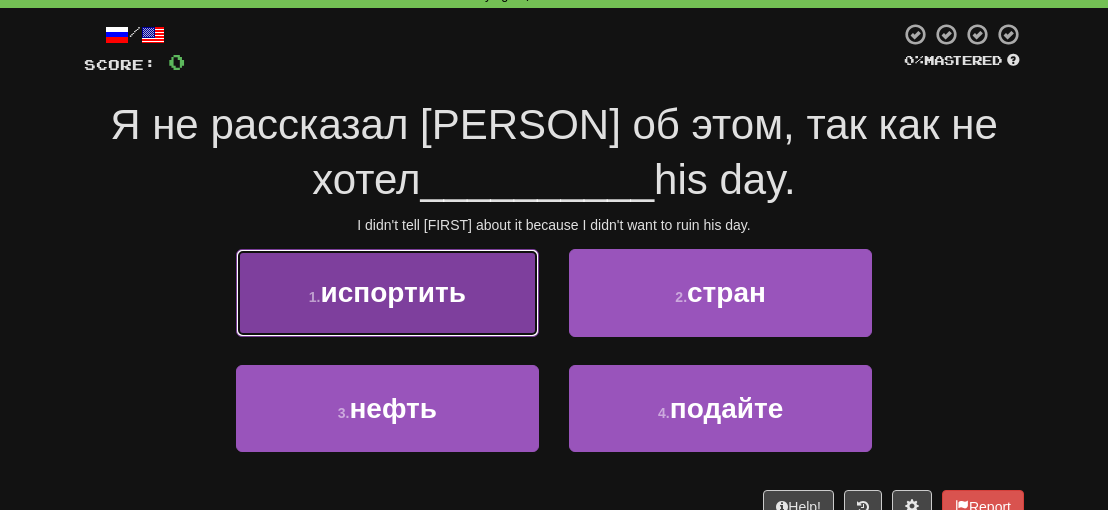 click on "испортить" at bounding box center (392, 292) 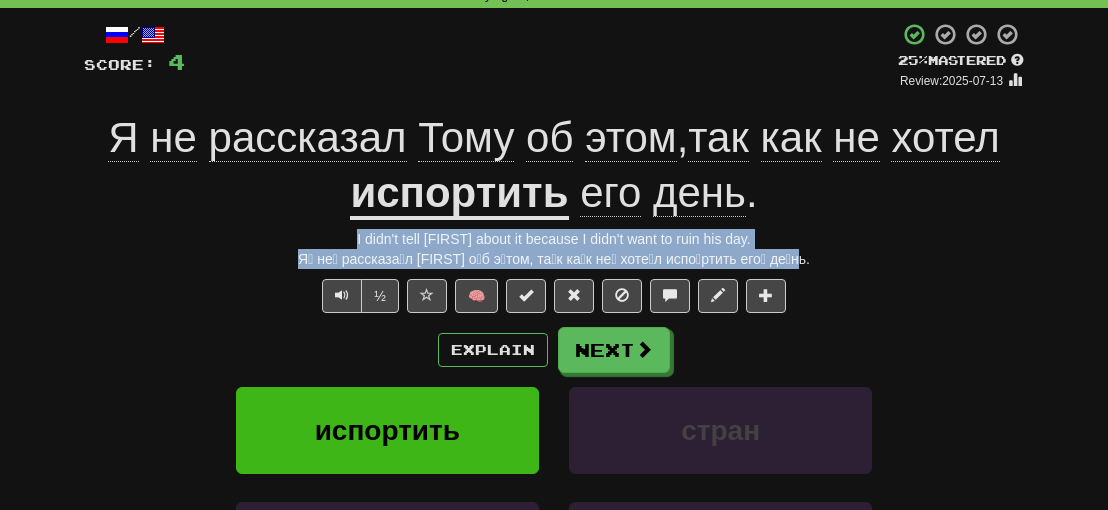 drag, startPoint x: 779, startPoint y: 259, endPoint x: 345, endPoint y: 230, distance: 434.9678 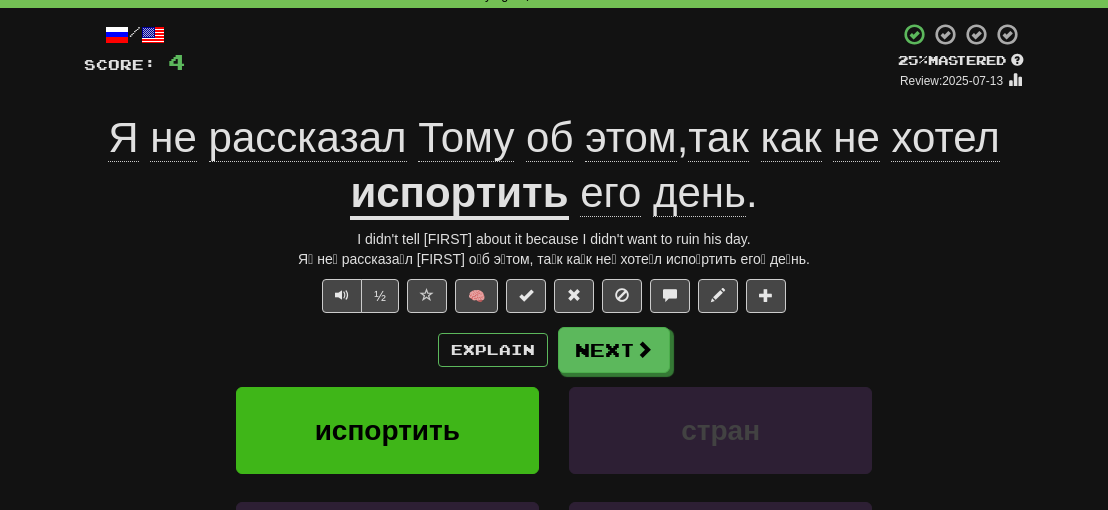 click on "/  Score:   4 + 4 25 %  Mastered Review:  2025-07-13 Я   не   рассказал   [PERSON]   об   этом ,  так   как   не   хотел   испортить   его   день . I didn't tell [PERSON] about it because I didn't want to ruin his day. Я́ не́ рассказа́л Тому́ о́б э́том, та́к ка́к не́ хоте́л испо́ртить его́ де́нь. ½ 🧠 Explain Next испортить стран нефть подайте Learn more: испортить стран нефть подайте  Help!  Report Sentence Source" at bounding box center (554, 372) 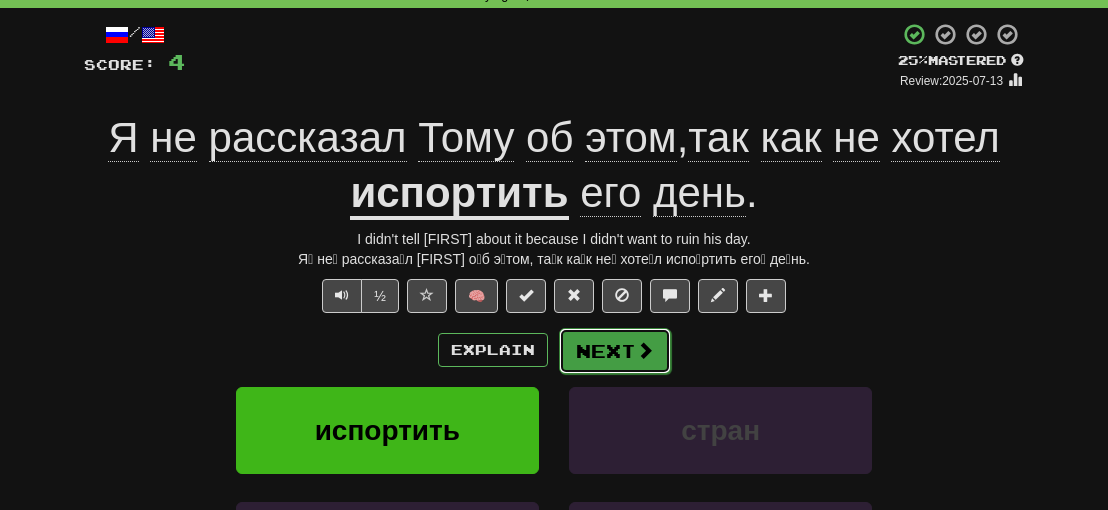 click on "Next" at bounding box center [615, 351] 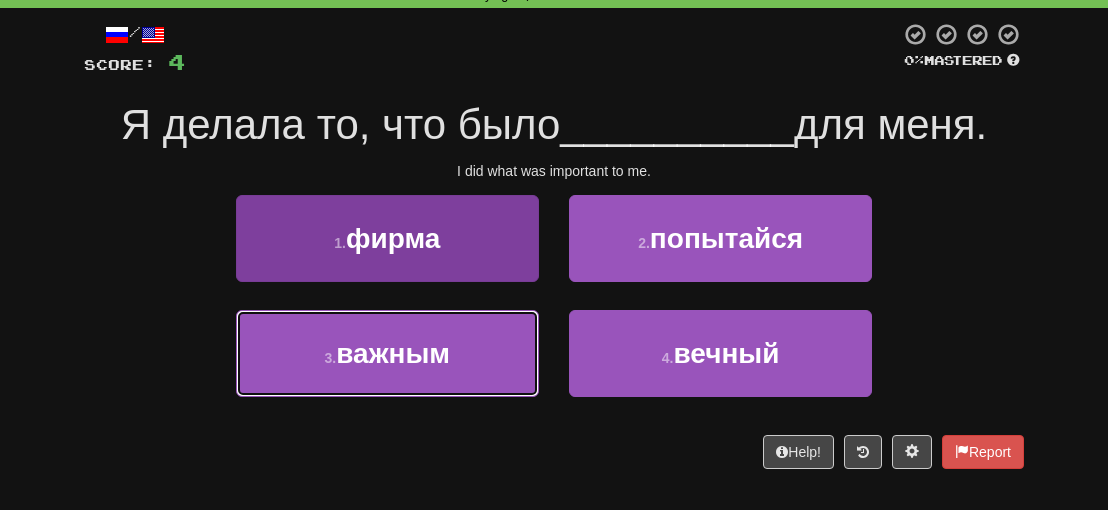 click on "важным" at bounding box center [393, 353] 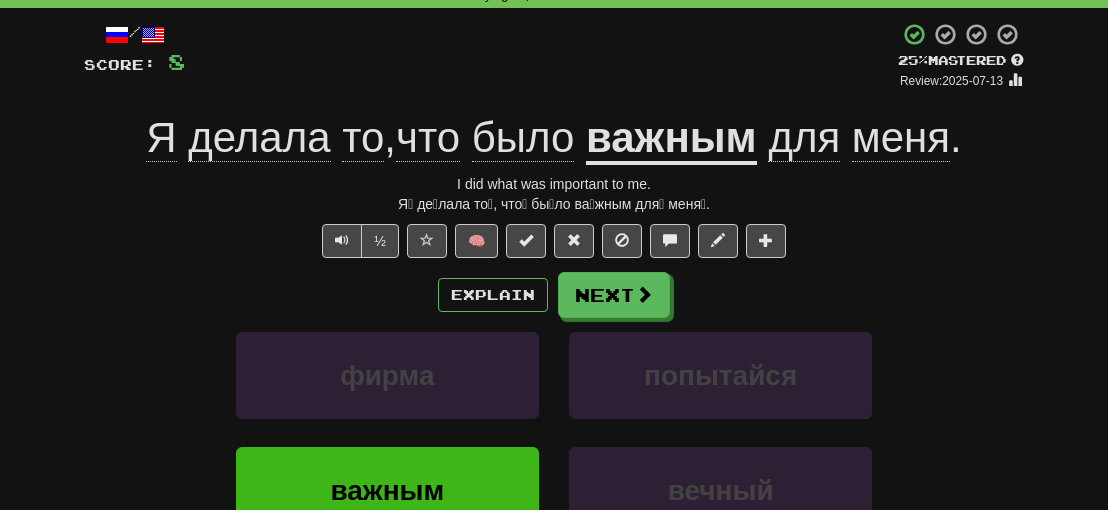 click on "важным" at bounding box center [671, 139] 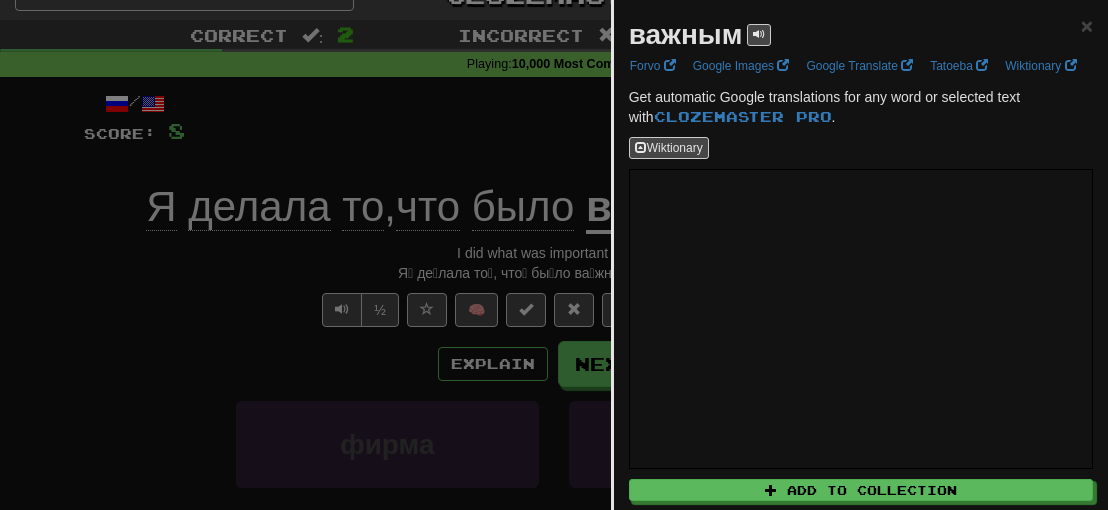 scroll, scrollTop: 0, scrollLeft: 0, axis: both 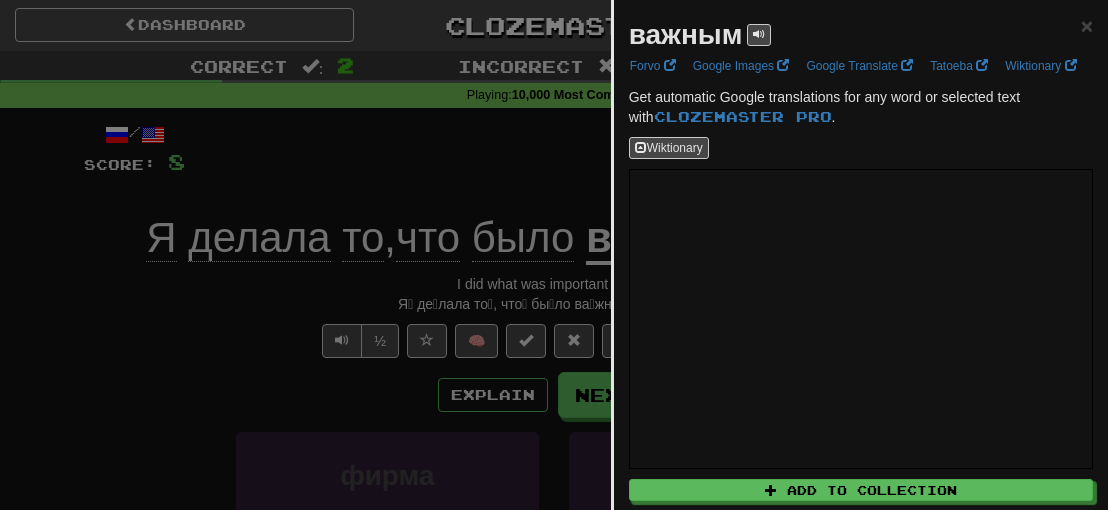 click at bounding box center [554, 255] 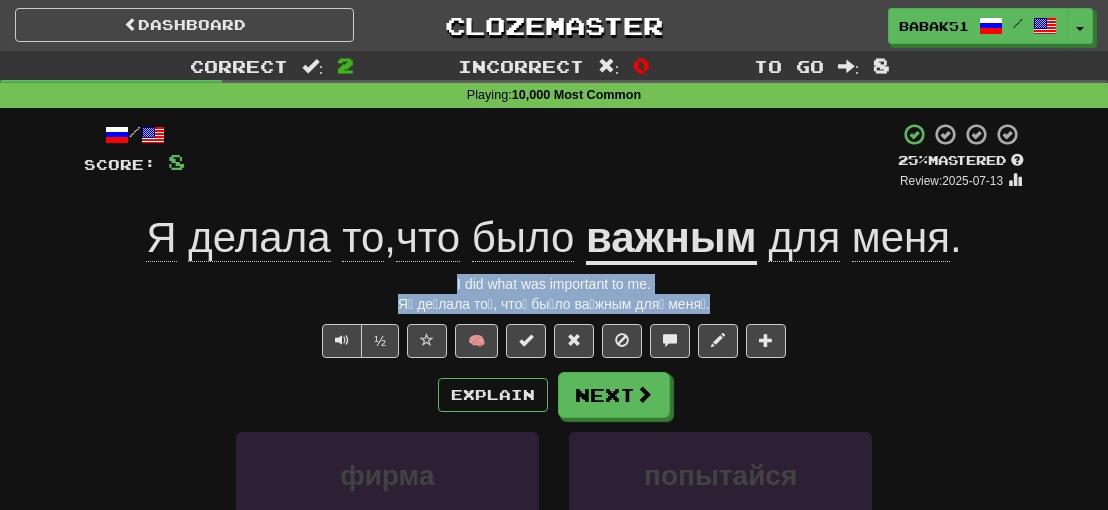 drag, startPoint x: 710, startPoint y: 305, endPoint x: 422, endPoint y: 282, distance: 288.91693 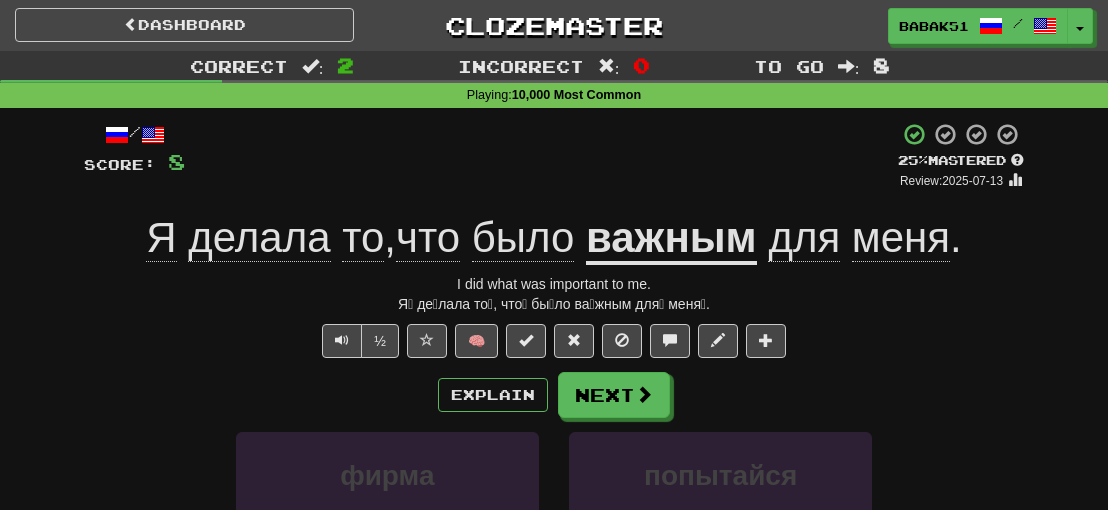 click on "Correct   :   2 Incorrect   :   0 To go   :   8 Playing :  10,000 Most Common  /  Score:   8 + 4 25 %  Mastered Review:  2025-07-13 Я   делала   то ,  что   было   важным   для   меня . I did what was important to me. Я́ де́лала то́, что́ бы́ло ва́жным для́ меня́. ½ 🧠 Explain Next фирма попытайся важным вечный Learn more: фирма попытайся важным вечный  Help!  Report Sentence Source" at bounding box center [554, 424] 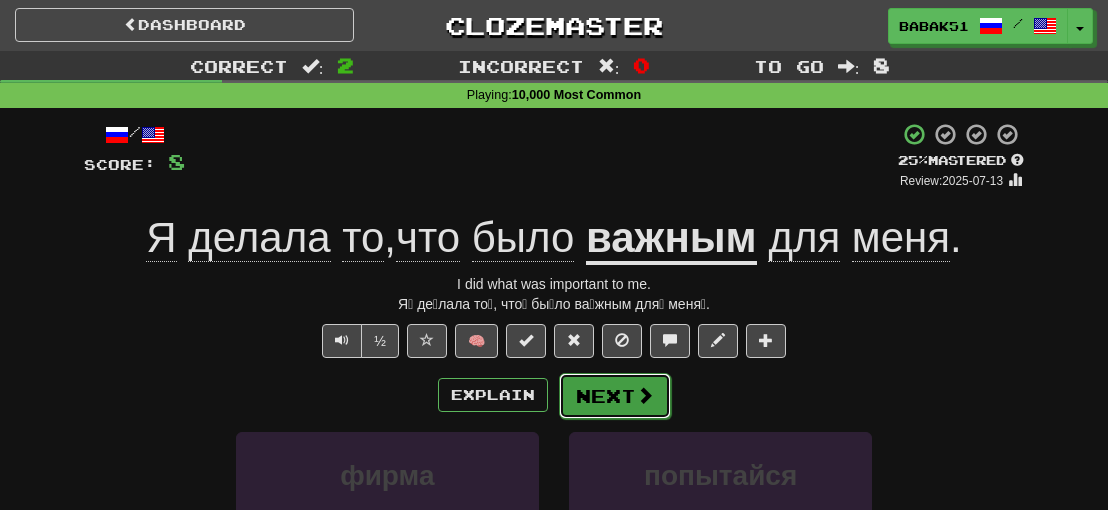 click on "Next" at bounding box center [615, 396] 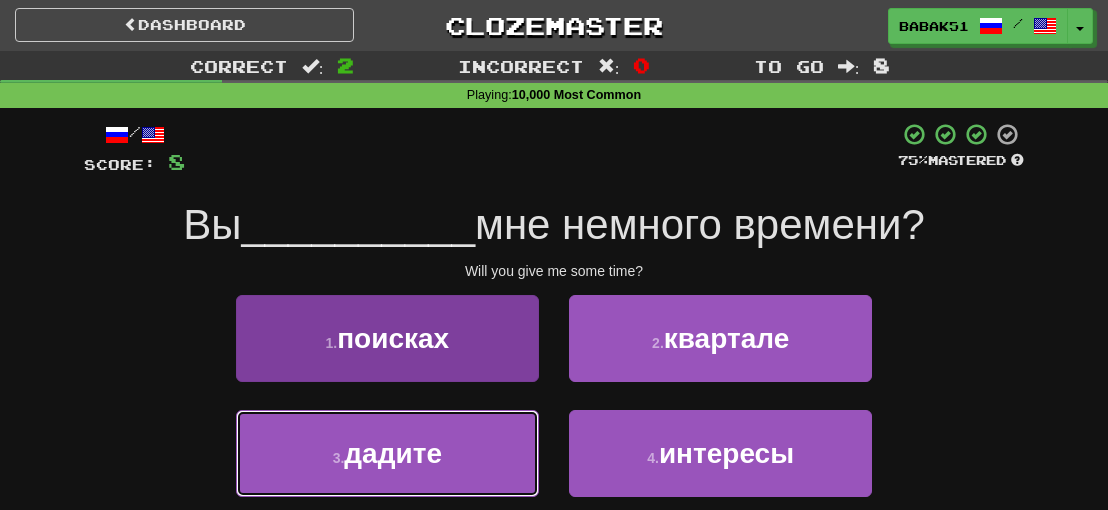 click on "дадите" at bounding box center [393, 453] 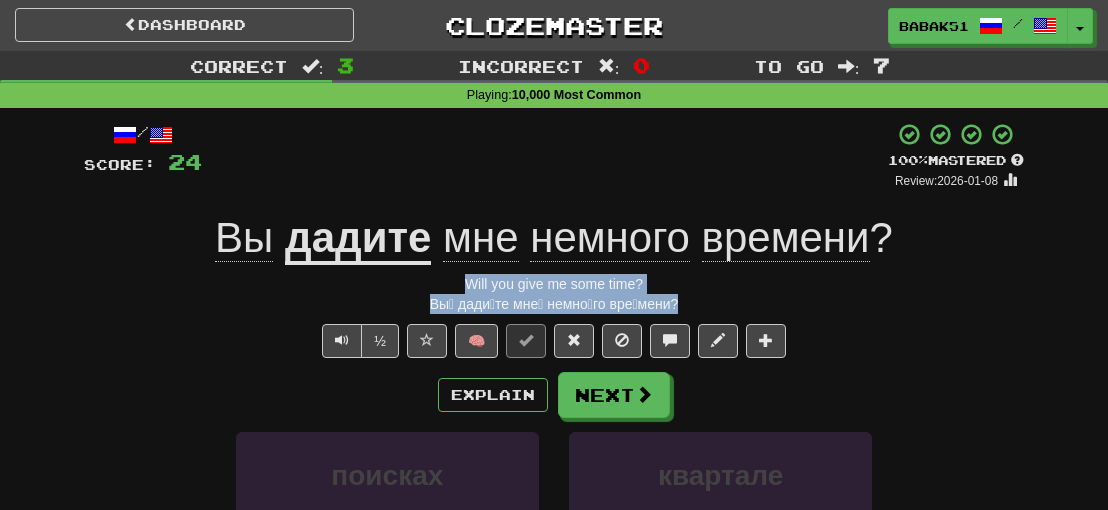 drag, startPoint x: 685, startPoint y: 305, endPoint x: 434, endPoint y: 291, distance: 251.39014 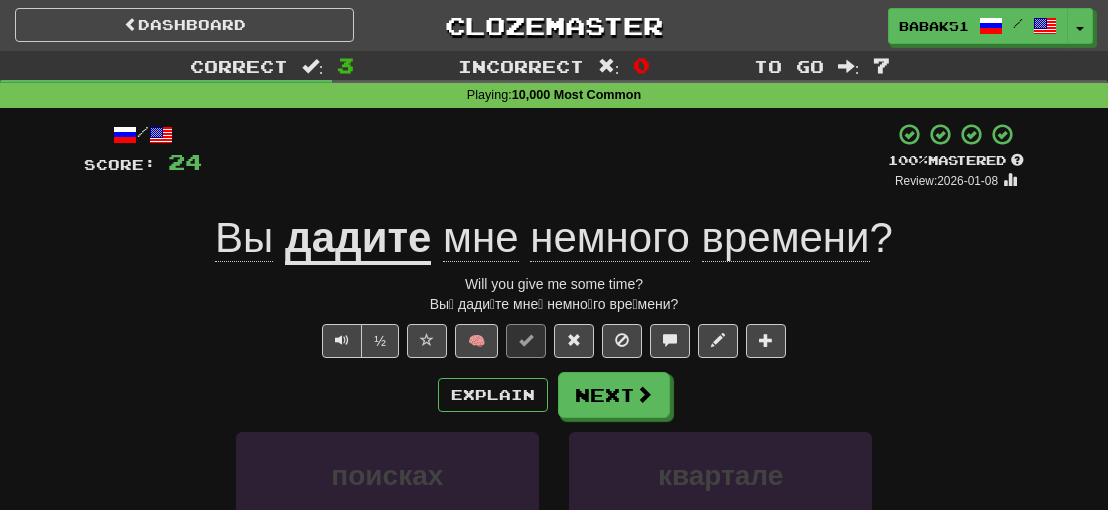 click on "Correct   :   3 Incorrect   :   0 To go   :   7 Playing :  10,000 Most Common  /  Score:   24 + 16 100 %  Mastered Review:  2026-01-08 Вы   дадите   мне   немного   времени ? Will you give me some time? Вы́ дади́те мне́ немно́го вре́мени? ½ 🧠 Explain Next поисках квартале дадите интересы Learn more: поисках квартале дадите интересы  Help!  Report Sentence Source" at bounding box center [554, 424] 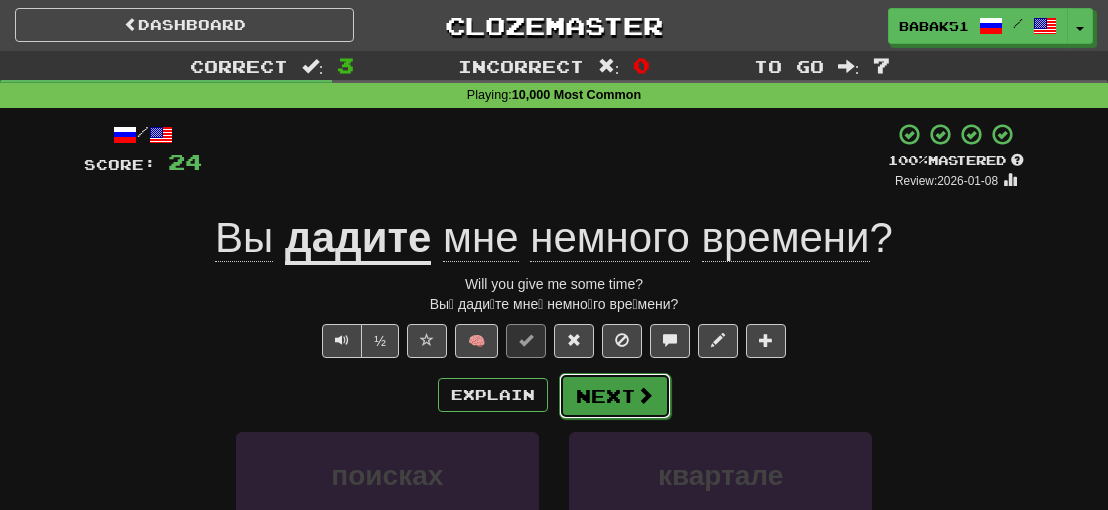 click on "Next" at bounding box center (615, 396) 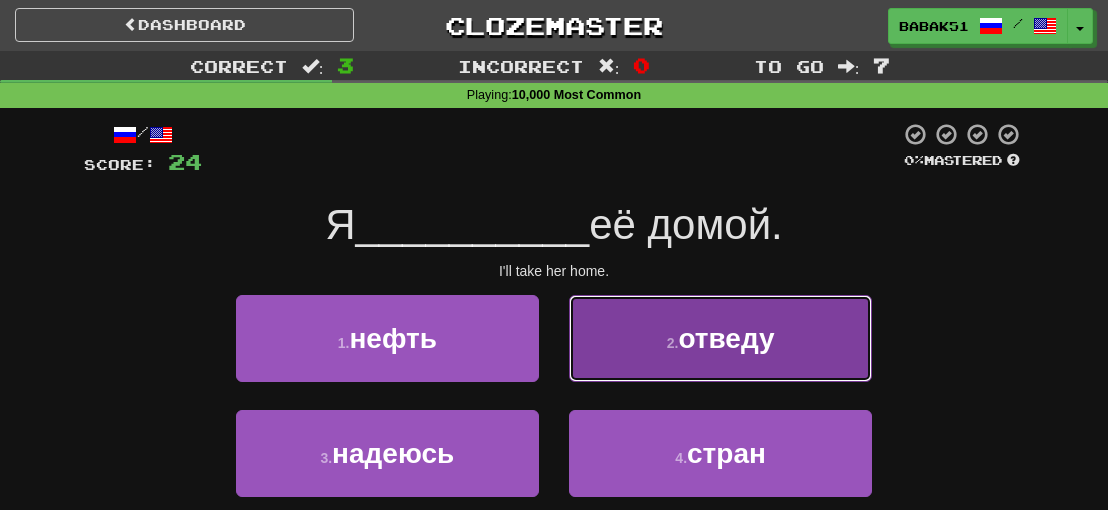 click on "2 .  отведу" at bounding box center [720, 338] 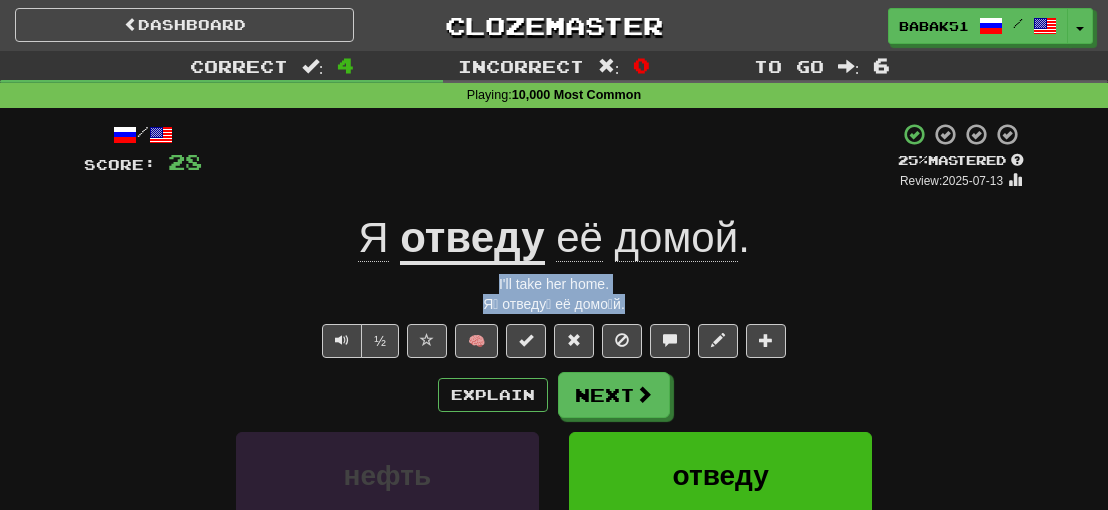 drag, startPoint x: 658, startPoint y: 303, endPoint x: 475, endPoint y: 286, distance: 183.78792 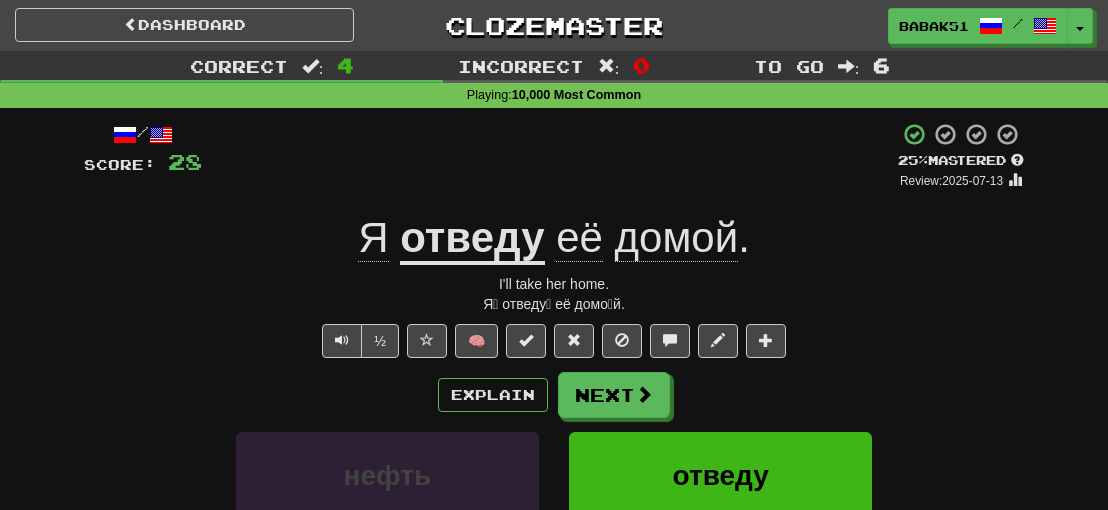 click on "Explain Next" at bounding box center [554, 395] 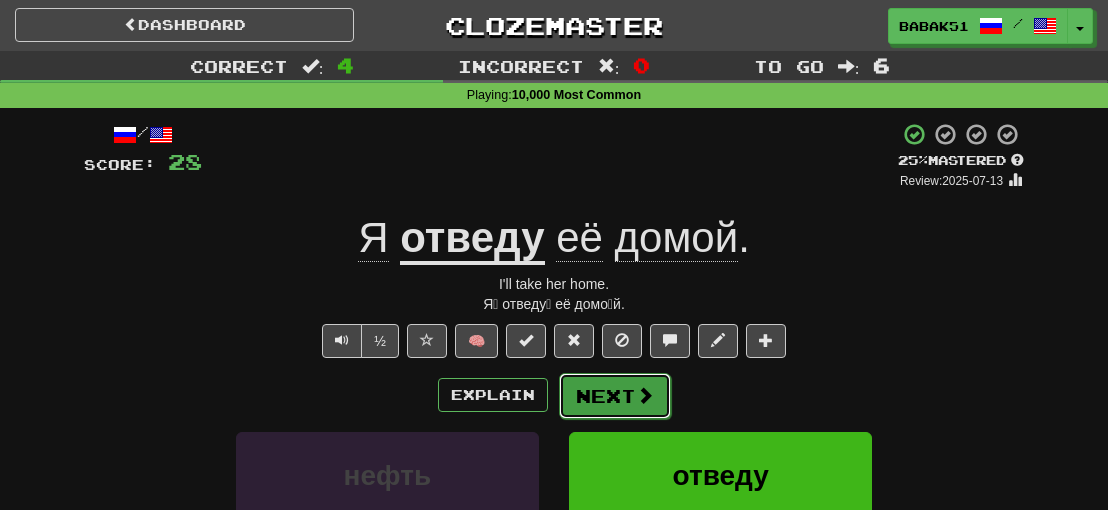 click at bounding box center (645, 395) 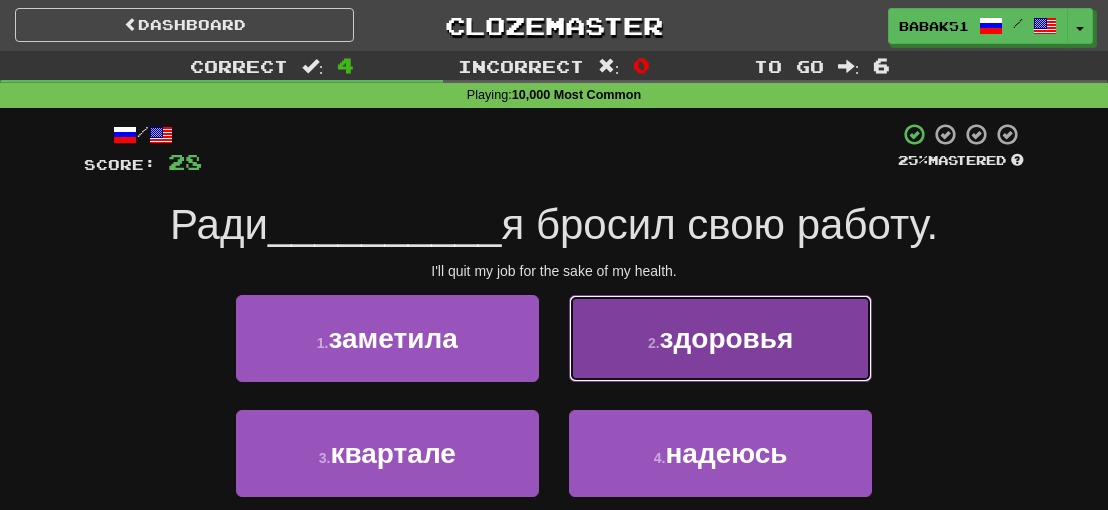 click on "здоровья" at bounding box center [727, 338] 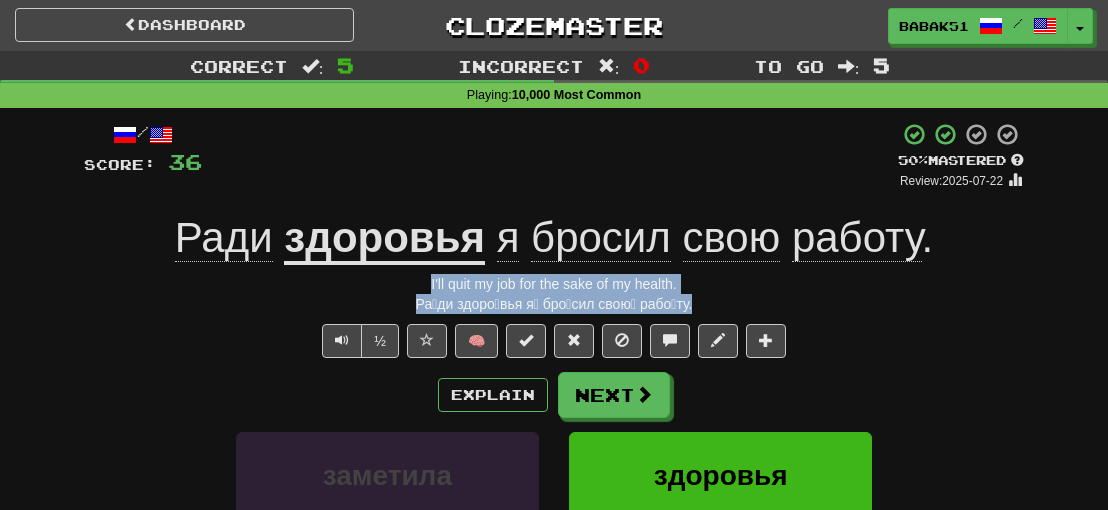 drag, startPoint x: 687, startPoint y: 302, endPoint x: 378, endPoint y: 285, distance: 309.4673 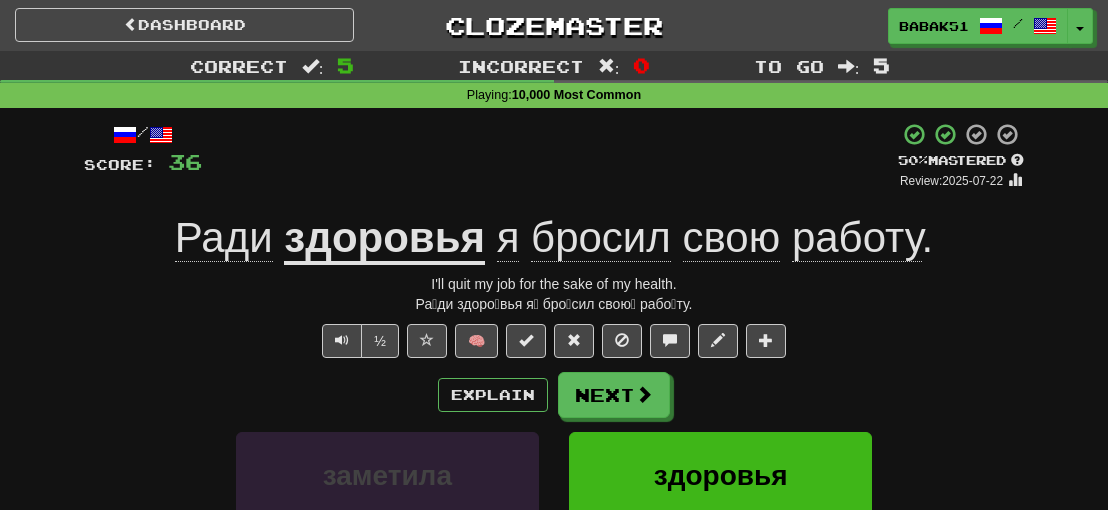 click on "/  Score:   36 + 8 50 %  Mastered Review:  2025-07-22 Ради   здоровья   я   бросил   свою   работу . I'll quit my job for the sake of my health. Ра́ди здоро́вья я́ бро́сил свою́ рабо́ту. ½ 🧠 Explain Next заметила здоровья квартале надеюсь Learn more: заметила здоровья квартале надеюсь  Help!  Report Sentence Source" at bounding box center (554, 452) 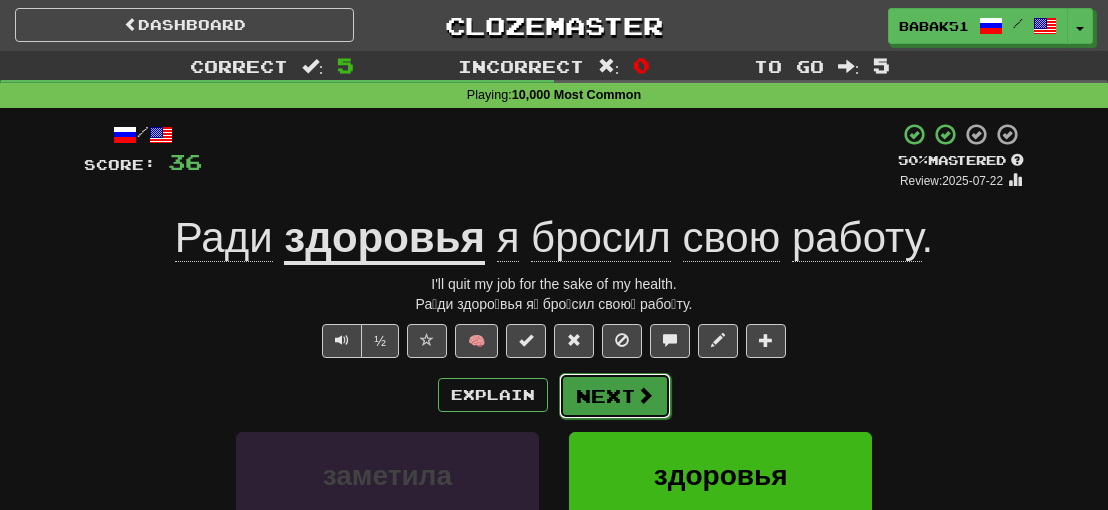click on "Next" at bounding box center (615, 396) 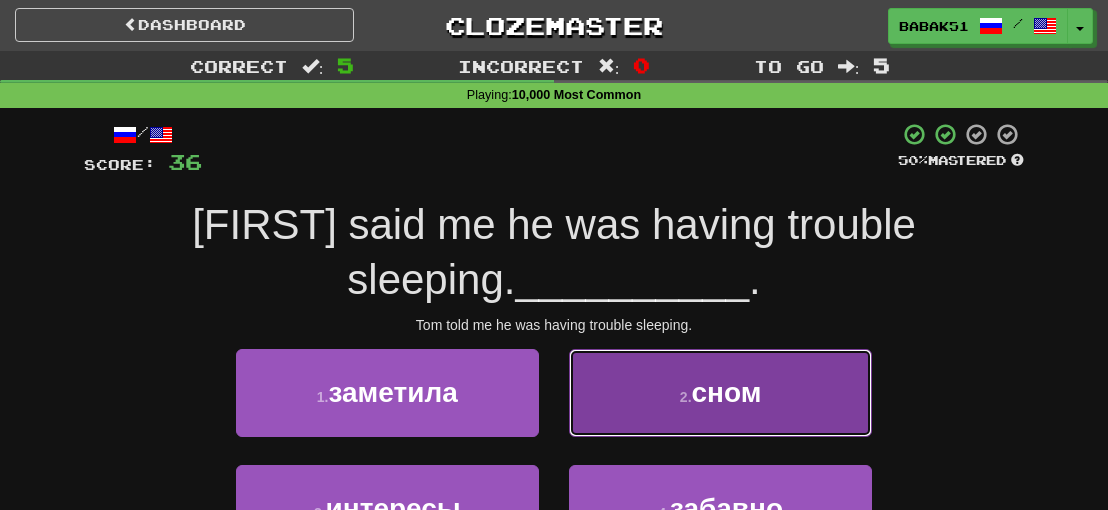 click on "2 .  сном" at bounding box center [720, 392] 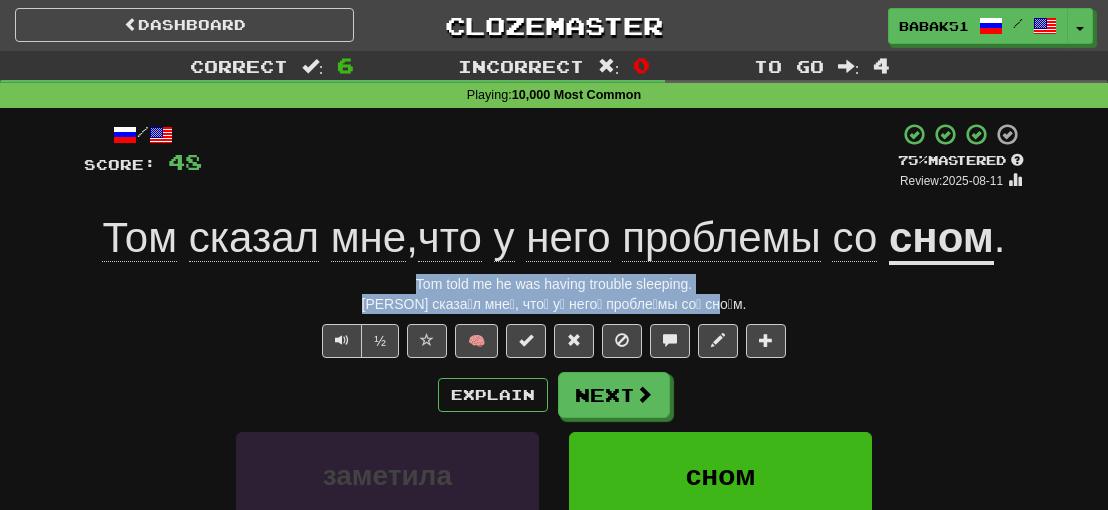 drag, startPoint x: 740, startPoint y: 299, endPoint x: 350, endPoint y: 286, distance: 390.2166 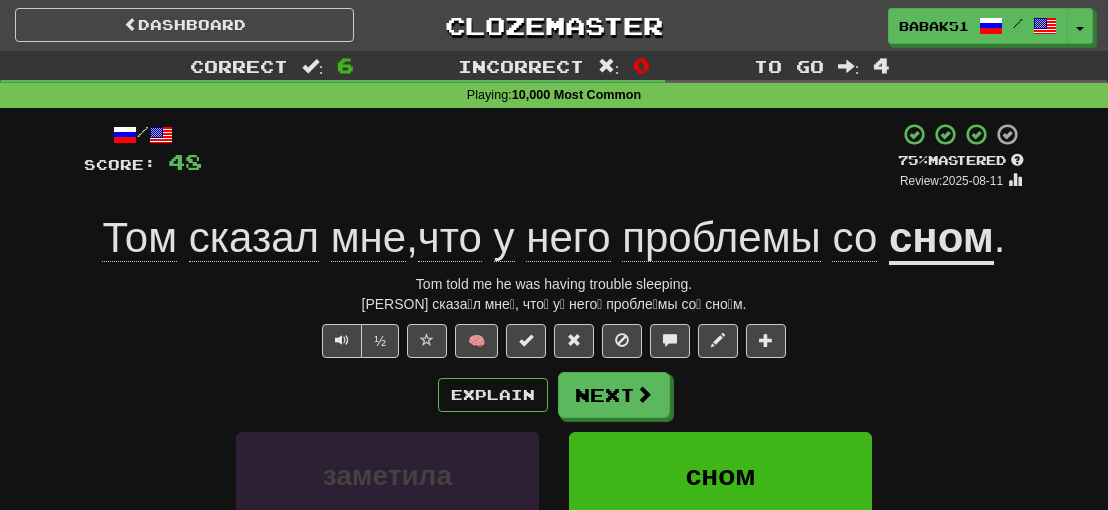 click on "Correct   :   6 Incorrect   :   0 To go   :   4 Playing :  10,000 Most Common  /  Score:   48 + 12 75 %  Mastered Review:  2025-08-11 [FIRST]   сказал   мне ,  что   у   него   проблемы   со   сном . [FIRST] told me he was having trouble sleeping. То́м сказа́л мне́, что́ у́ него́ пробле́мы со́ сно́м. ½ 🧠 Explain Next заметила сном интересы забавно Learn more: заметила сном интересы забавно  Help!  Report Sentence Source" at bounding box center (554, 424) 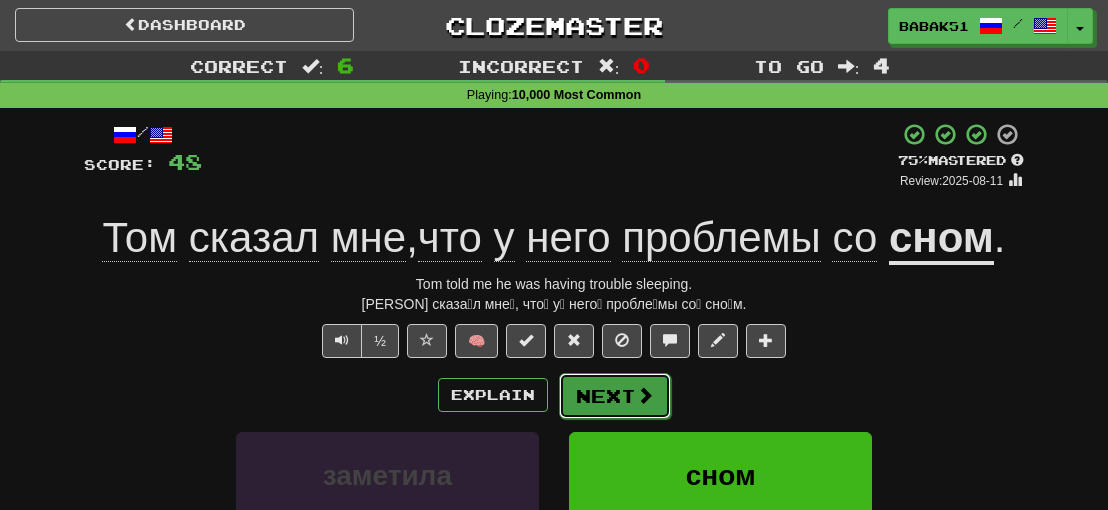 click on "Next" at bounding box center [615, 396] 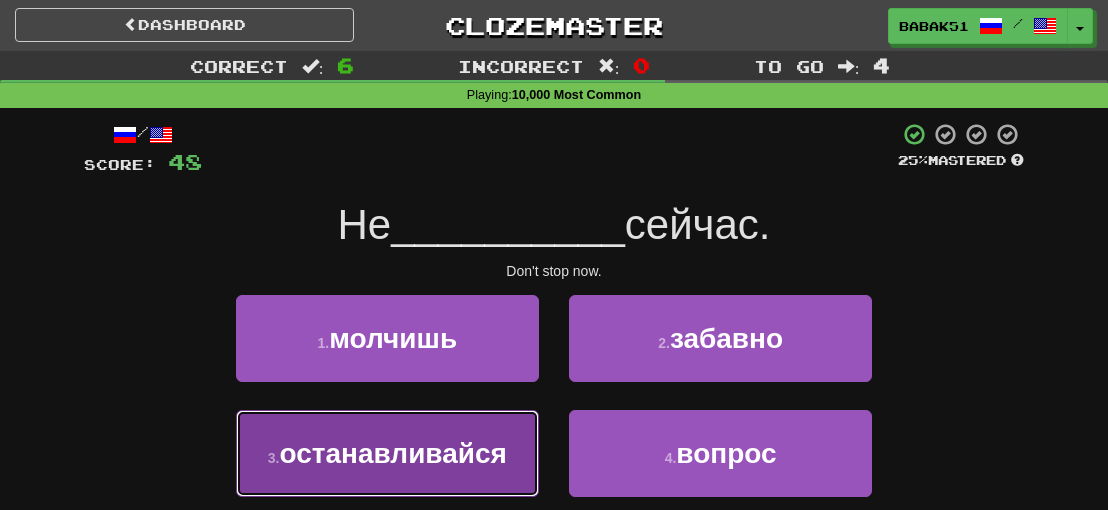 click on "останавливайся" at bounding box center [392, 453] 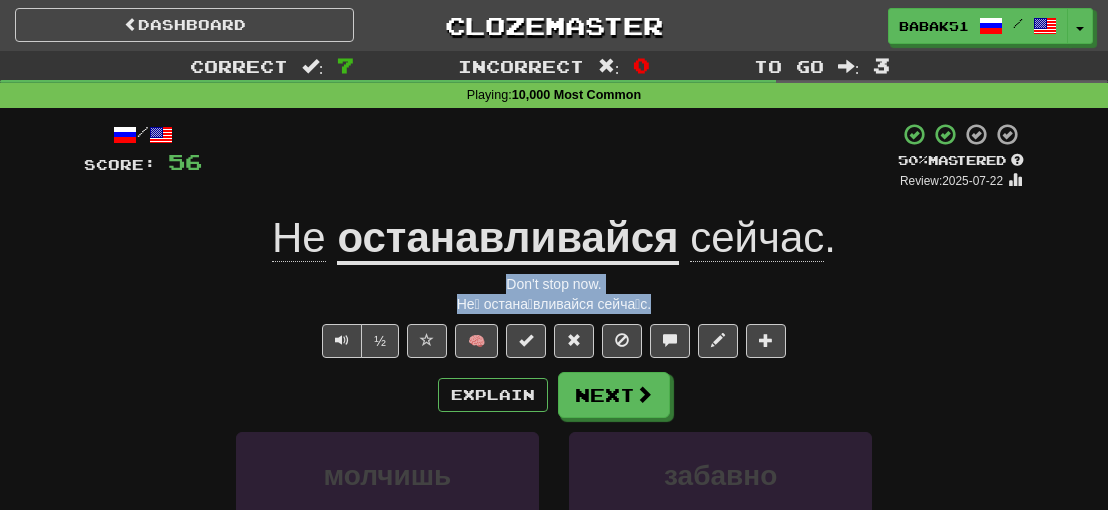 drag, startPoint x: 652, startPoint y: 311, endPoint x: 459, endPoint y: 283, distance: 195.02051 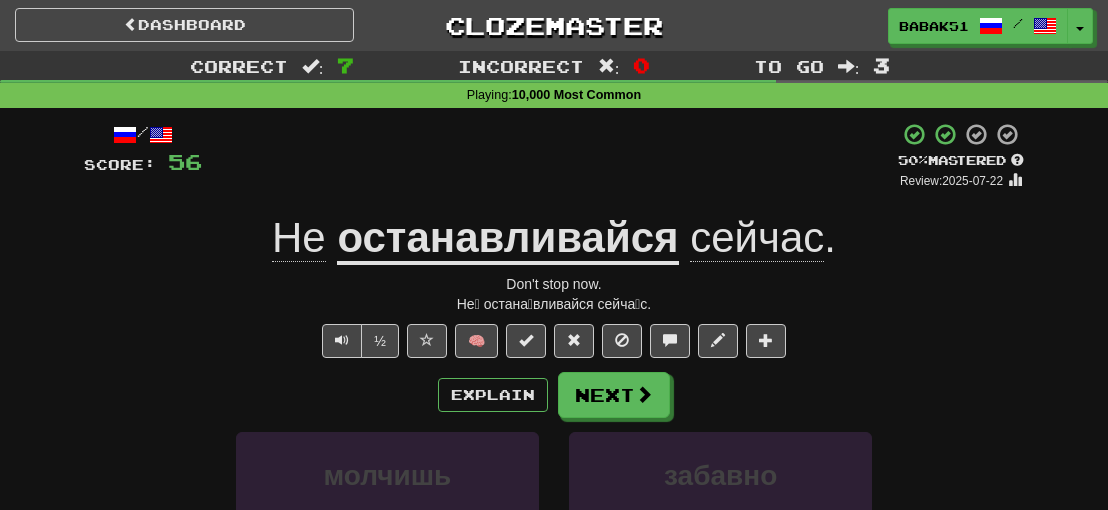 click on "Explain Next молчишь забавно останавливайся вопрос Learn more: молчишь забавно останавливайся вопрос" at bounding box center [554, 532] 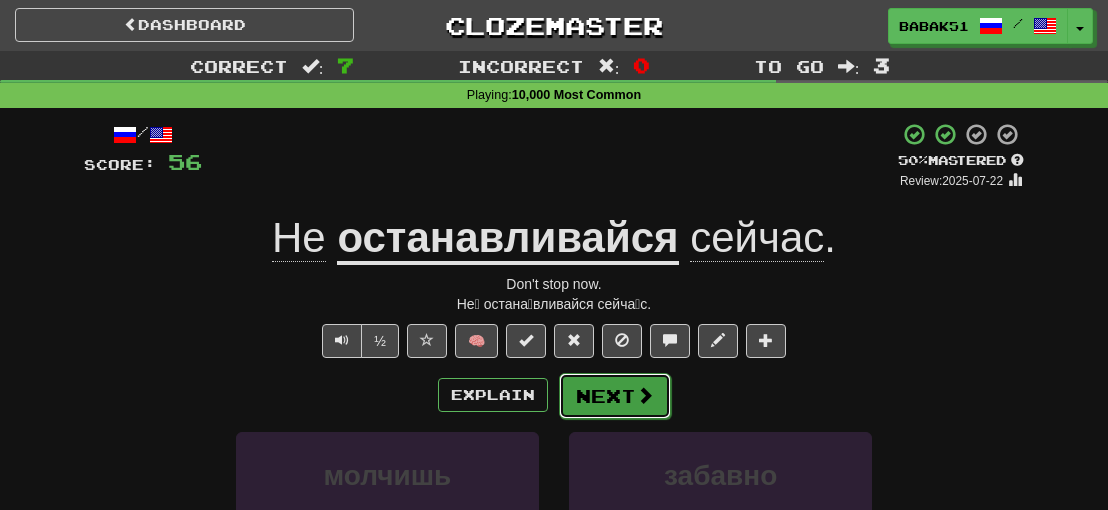click on "Next" at bounding box center [615, 396] 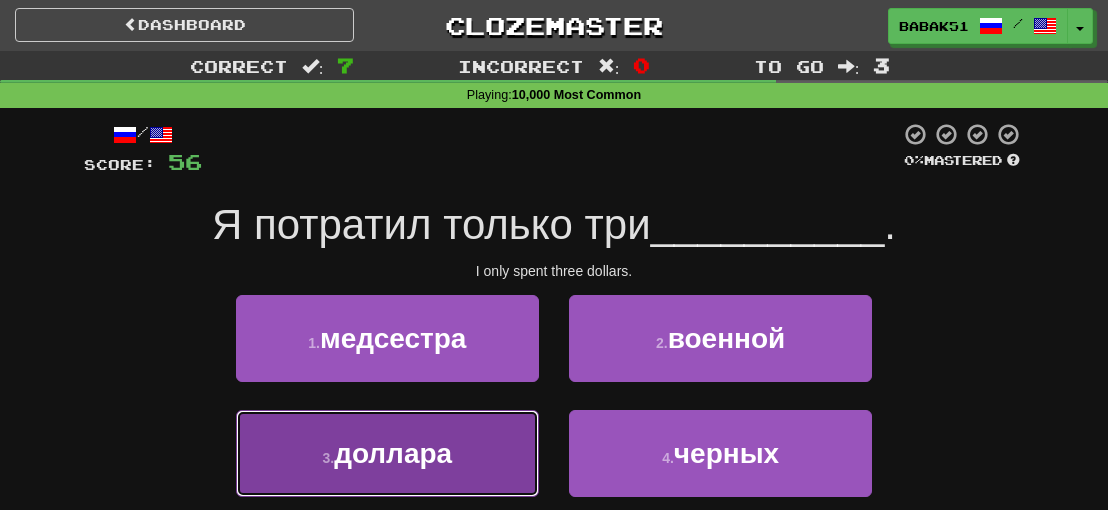 click on "доллара" at bounding box center (393, 453) 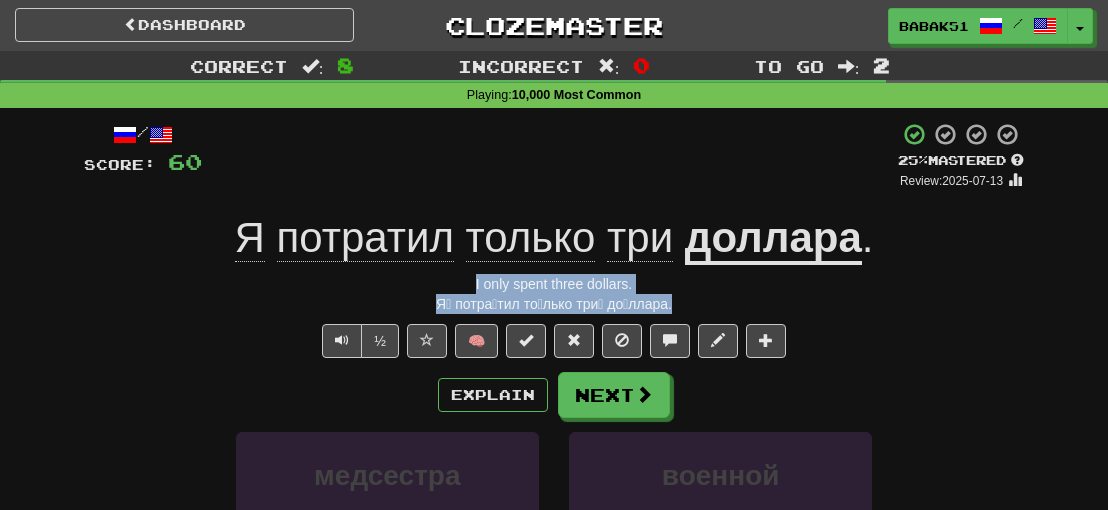 drag, startPoint x: 688, startPoint y: 313, endPoint x: 452, endPoint y: 287, distance: 237.42789 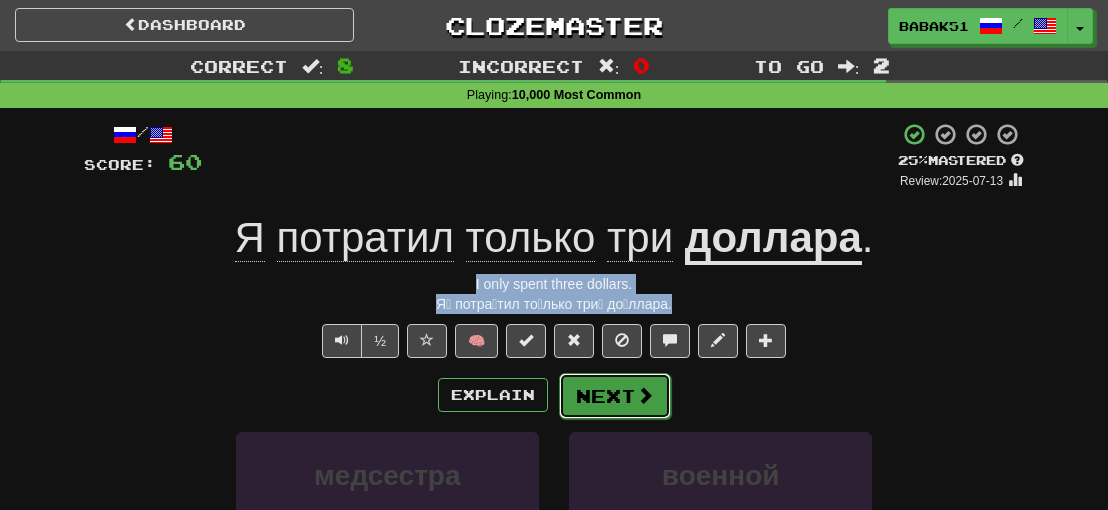 click at bounding box center [645, 395] 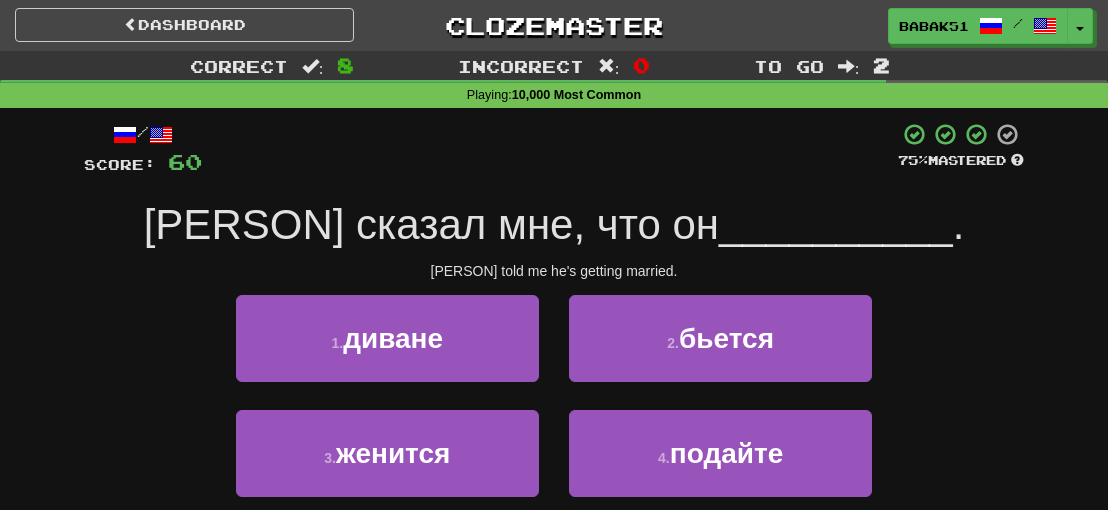 click on "1 .  диване 2 .  бьется" at bounding box center [554, 352] 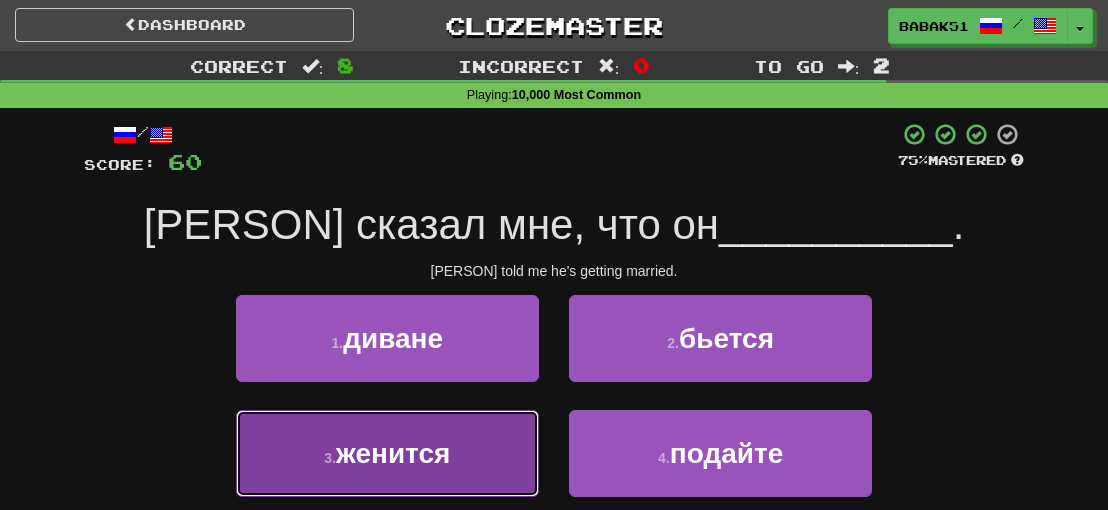click on "женится" at bounding box center [393, 453] 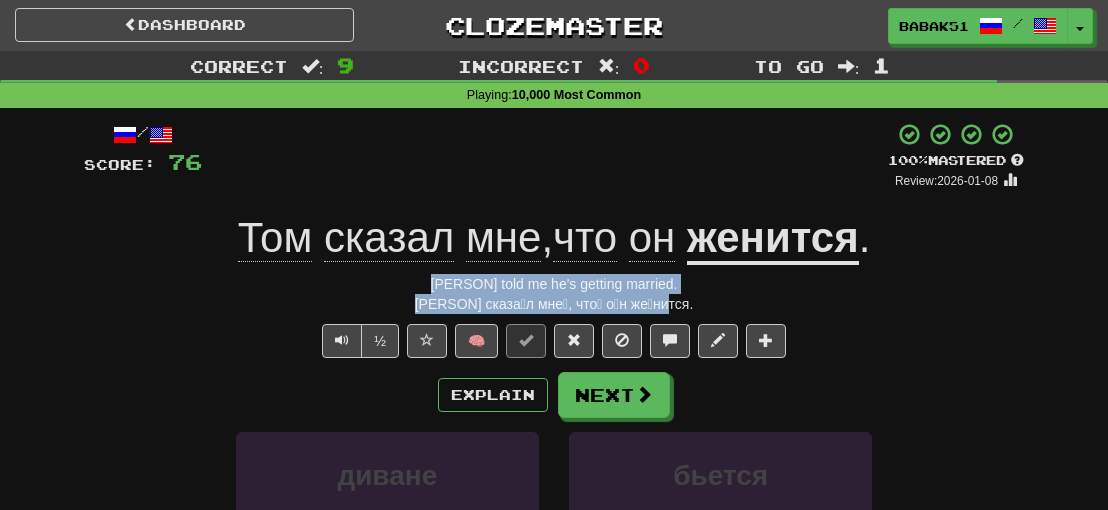 drag, startPoint x: 671, startPoint y: 308, endPoint x: 448, endPoint y: 286, distance: 224.08258 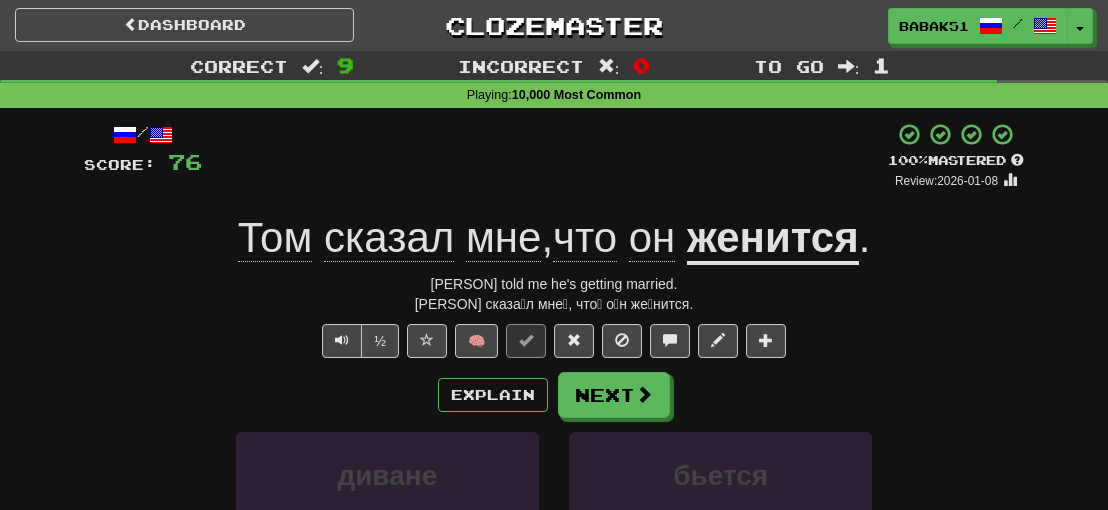 click on "/  Score:   76 + 16 100 %  Mastered Review:  2026-01-08 [PERSON]   сказал   мне ,  что   он   женится . [PERSON] told me he's getting married. То́м сказа́л мне́, что́ о́н же́нится. ½ 🧠 Explain Next диване бьется женится подайте Learn more: диване бьется женится подайте  Help!  Report Sentence Source" at bounding box center [554, 445] 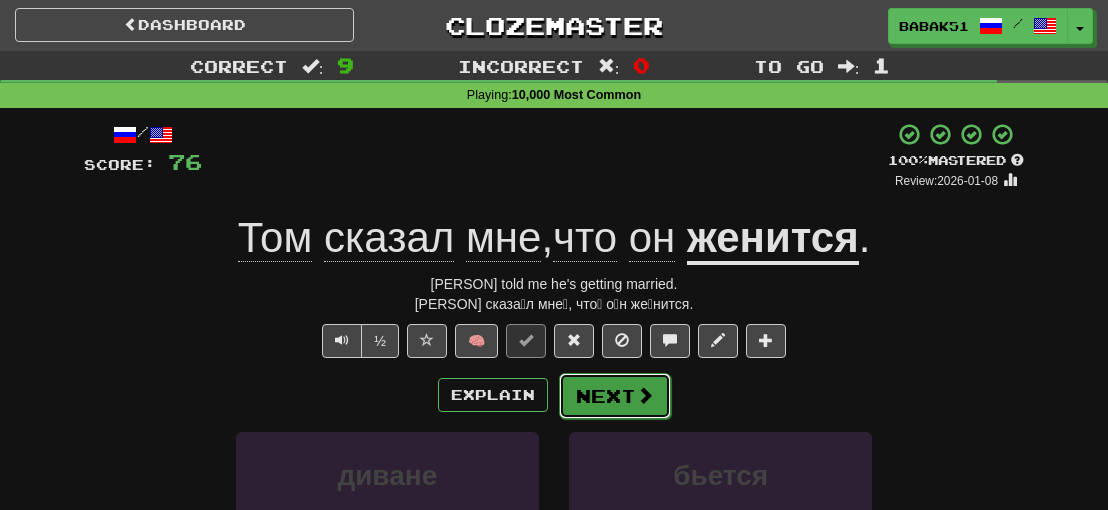 click on "Next" at bounding box center [615, 396] 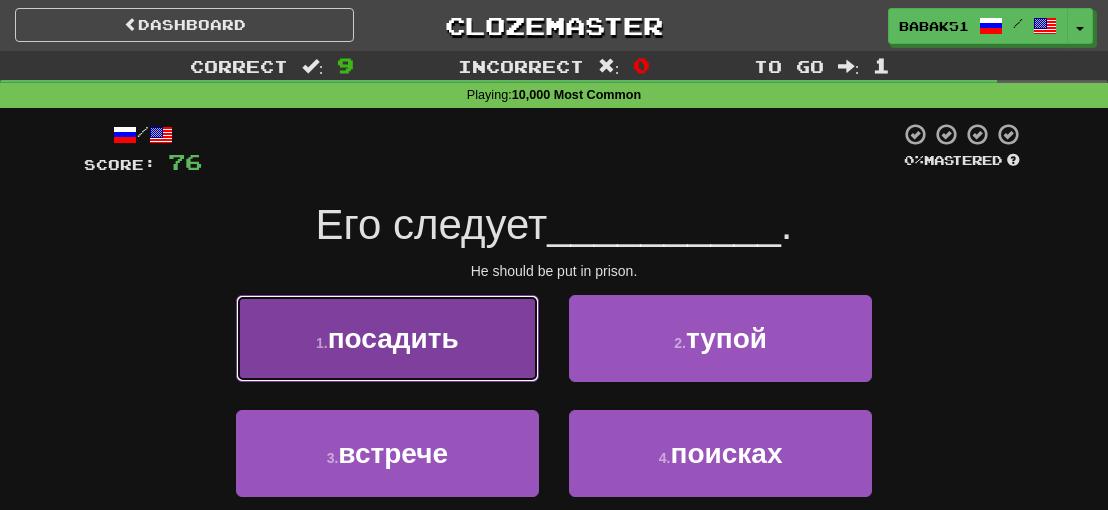 click on "1 .  посадить" at bounding box center [387, 338] 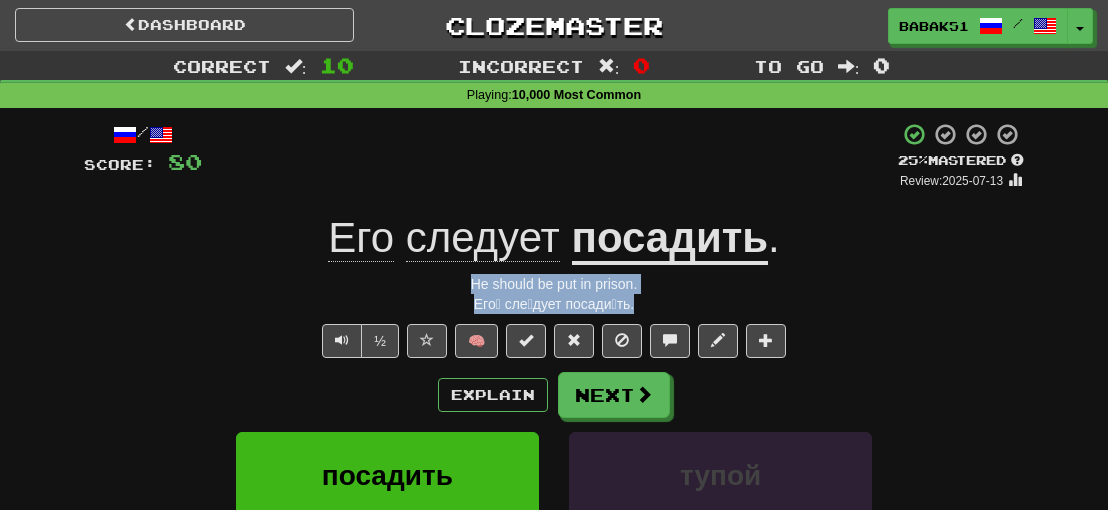 drag, startPoint x: 644, startPoint y: 307, endPoint x: 461, endPoint y: 284, distance: 184.4397 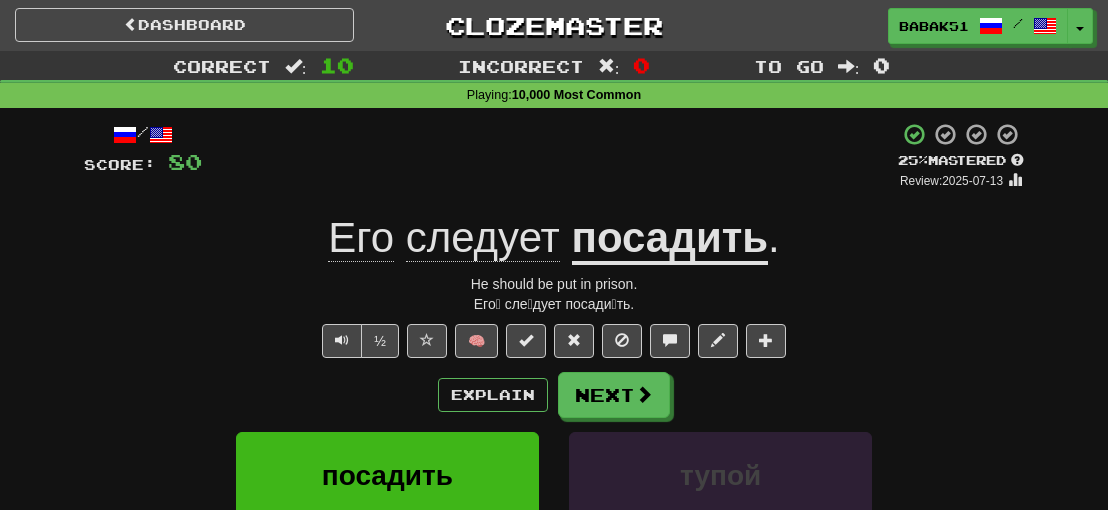 click on "Explain Next" at bounding box center (554, 395) 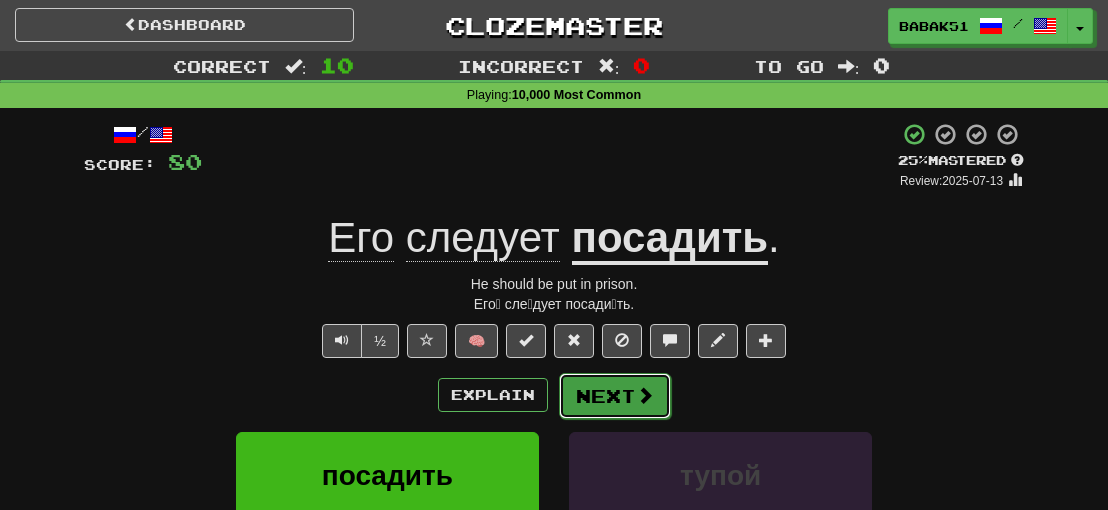 click on "Next" at bounding box center (615, 396) 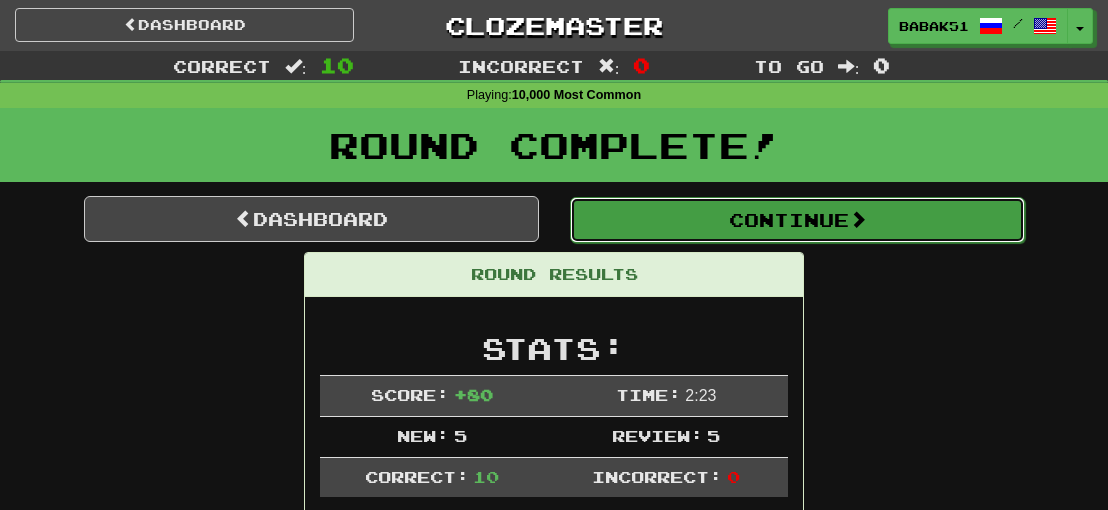 click on "Continue" at bounding box center [797, 220] 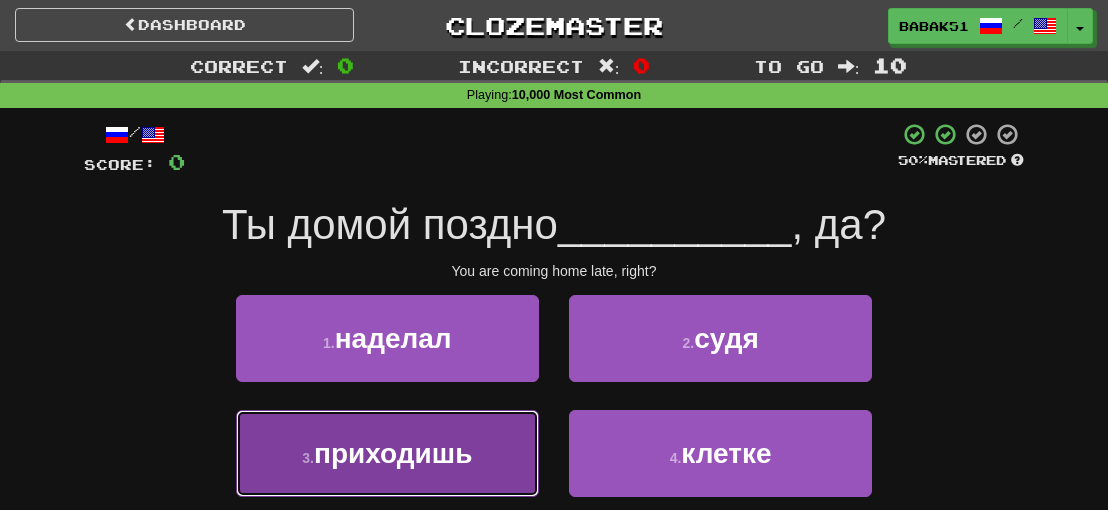 click on "приходишь" at bounding box center (393, 453) 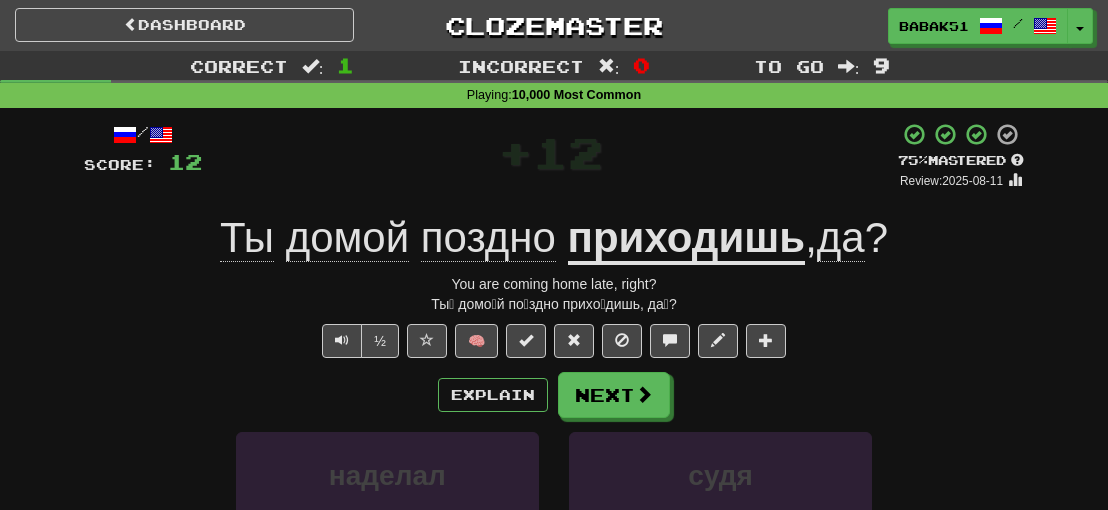 click on "Ты́ домо́й по́здно прихо́дишь, да́?" at bounding box center (554, 304) 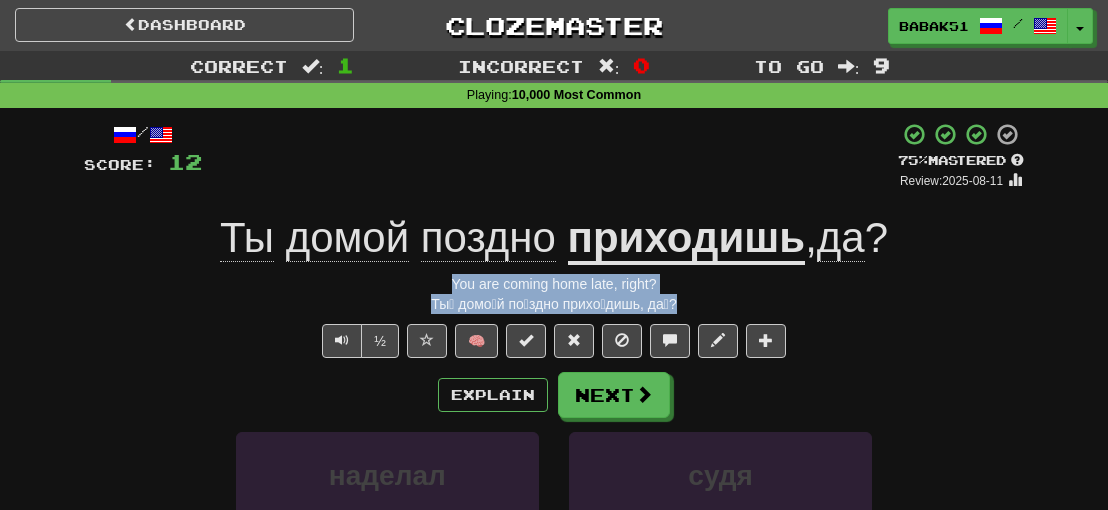drag, startPoint x: 702, startPoint y: 305, endPoint x: 452, endPoint y: 281, distance: 251.14935 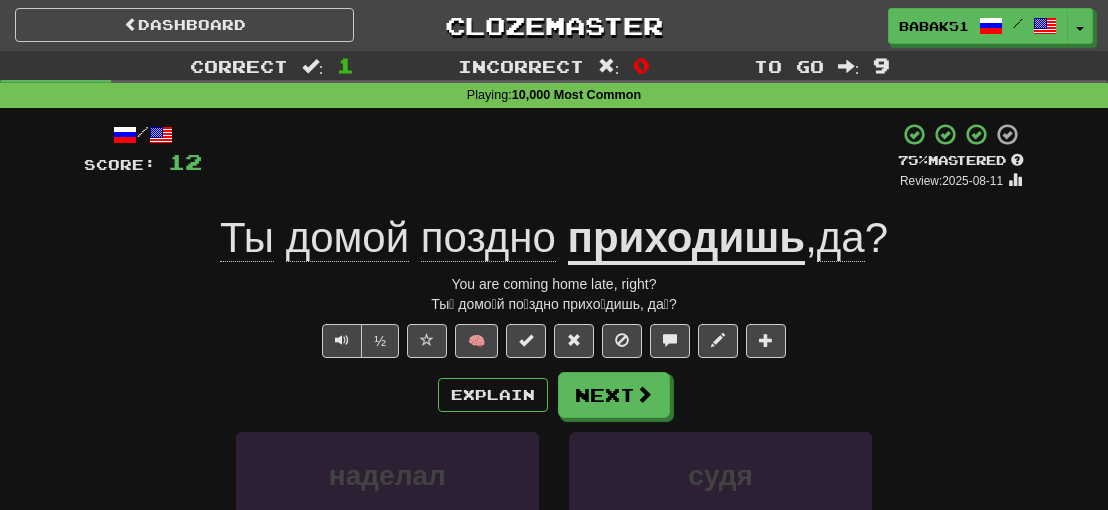 click on "/  Score:   12 + 12 75 %  Mastered Review:  2025-08-11 Ты   домо́й   по́здно   прихо́дишь, да́? You are coming home late, right? Ты́ домо́й по́здно прихо́дишь, да́? ½ 🧠 Explain Next наделал судя приходишь клетке Learn more: наделал судя приходишь клетке  Help!  Report Sentence Source" at bounding box center [554, 445] 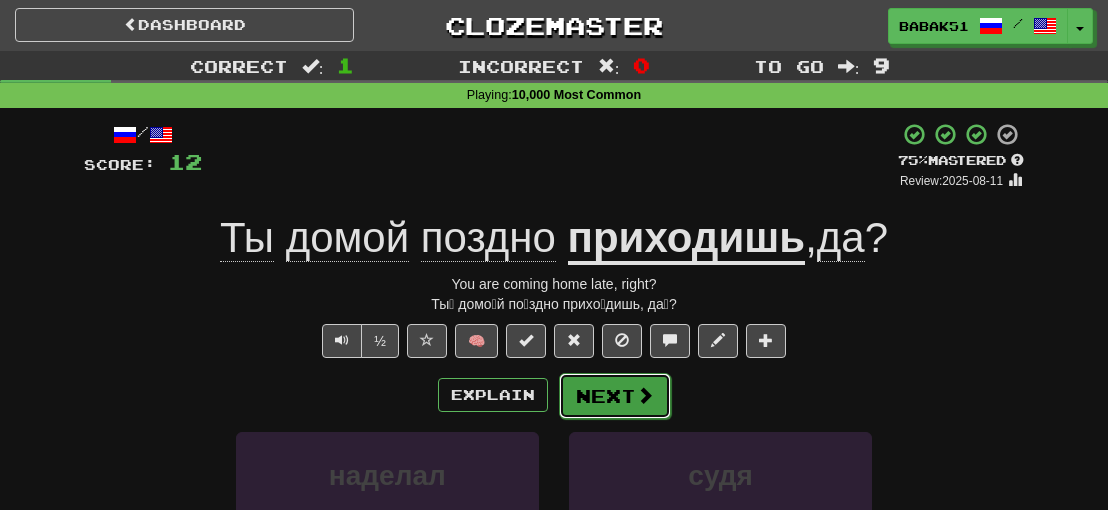click on "Next" at bounding box center [615, 396] 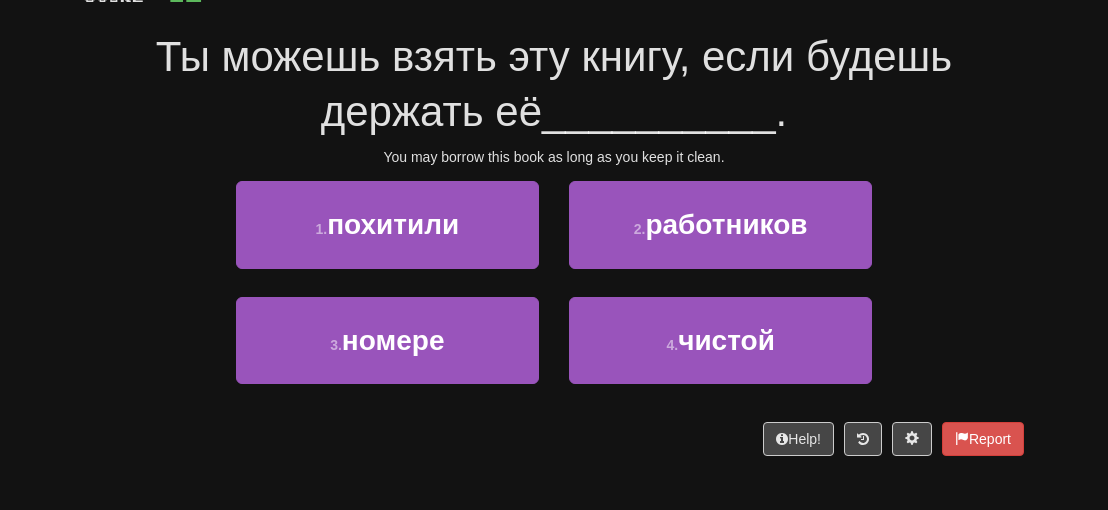scroll, scrollTop: 200, scrollLeft: 0, axis: vertical 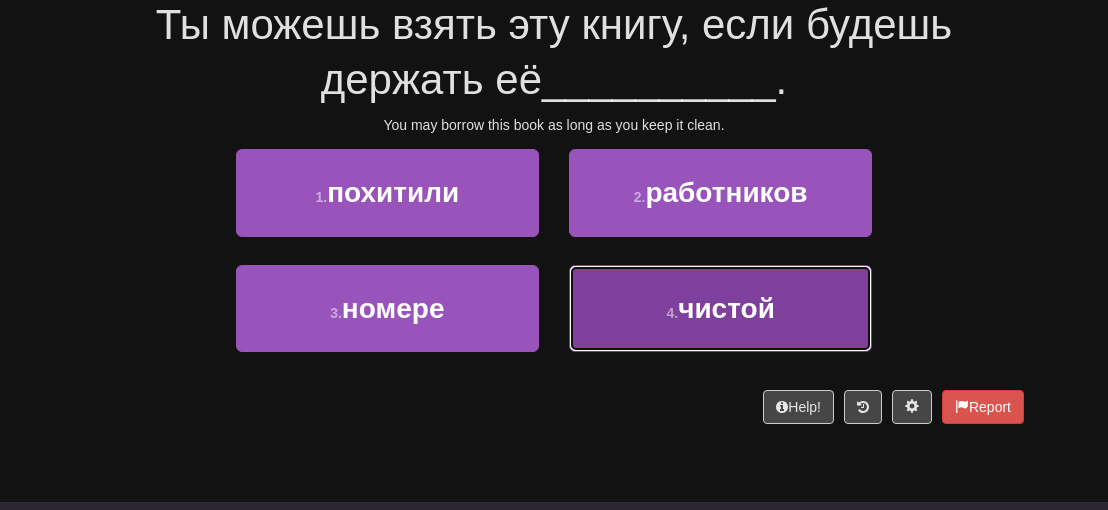 click on "чистой" at bounding box center (726, 308) 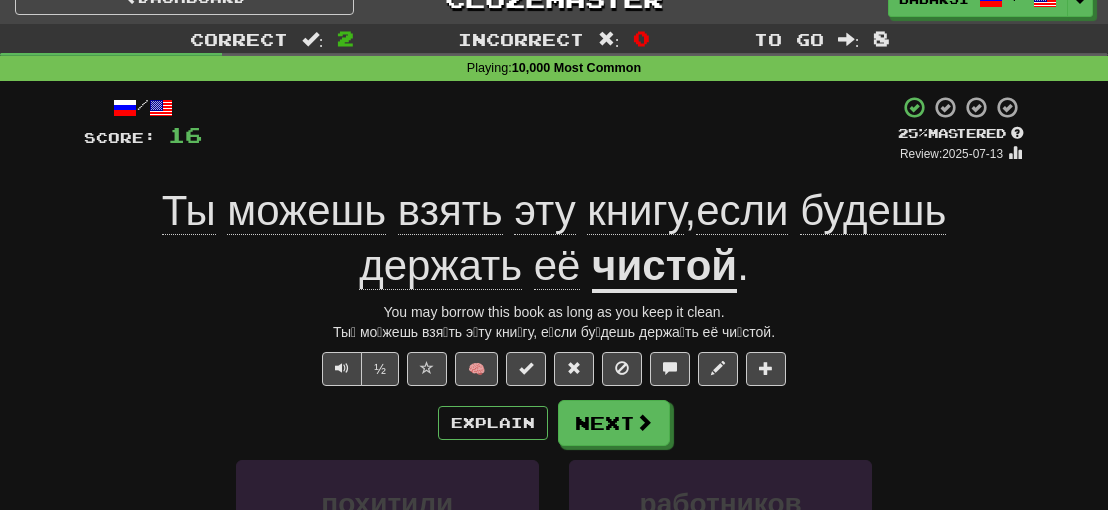 scroll, scrollTop: 12, scrollLeft: 0, axis: vertical 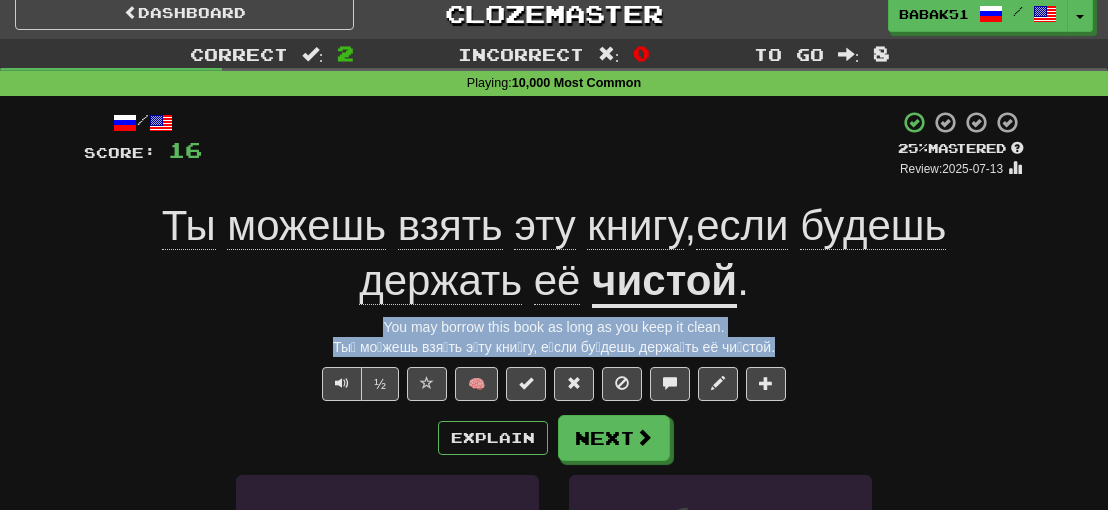drag, startPoint x: 756, startPoint y: 345, endPoint x: 359, endPoint y: 329, distance: 397.3223 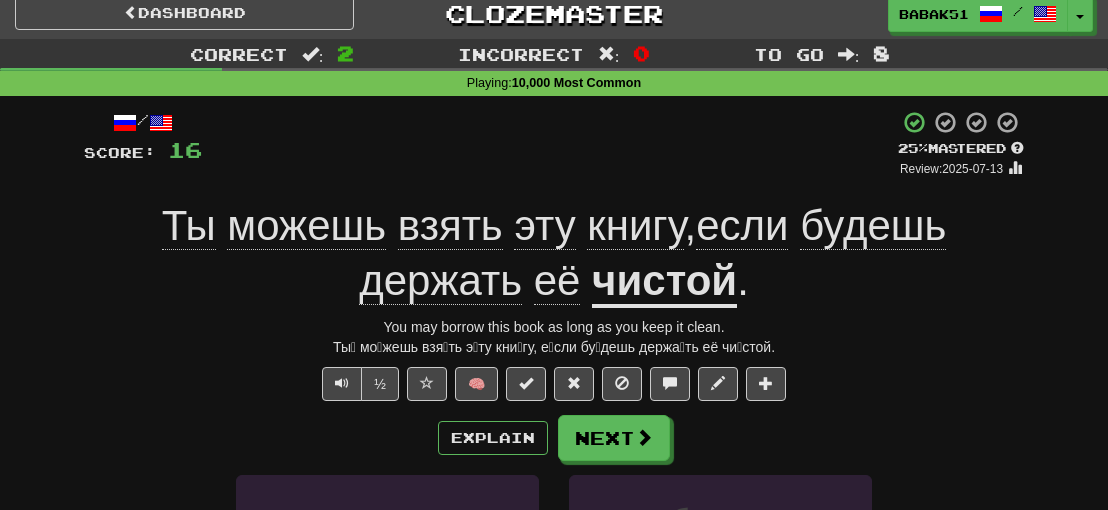 click on "Correct   :   2 Incorrect   :   0 To go   :   8 Playing :  10,000 Most Common  /  Score:   16 + 4 25 %  Mastered Review:  2025-07-13 Ты   можешь   взять   эту   книгу ,  если   будешь   держать   её   чистой . You may borrow this book as long as you keep it clean. Ты́ мо́жешь взя́ть э́ту кни́гу, е́сли бу́дешь держа́ть её чи́стой. ½ 🧠 Explain Next похитили работников номере чистой Learn more: похитили работников номере чистой  Help!  Report Sentence Source" at bounding box center (554, 439) 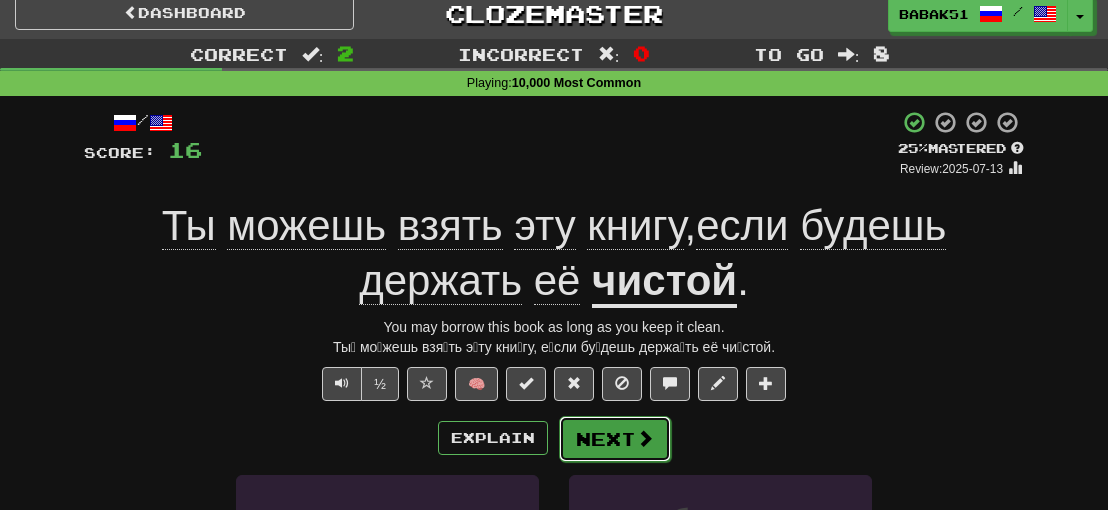 click on "Next" at bounding box center [615, 439] 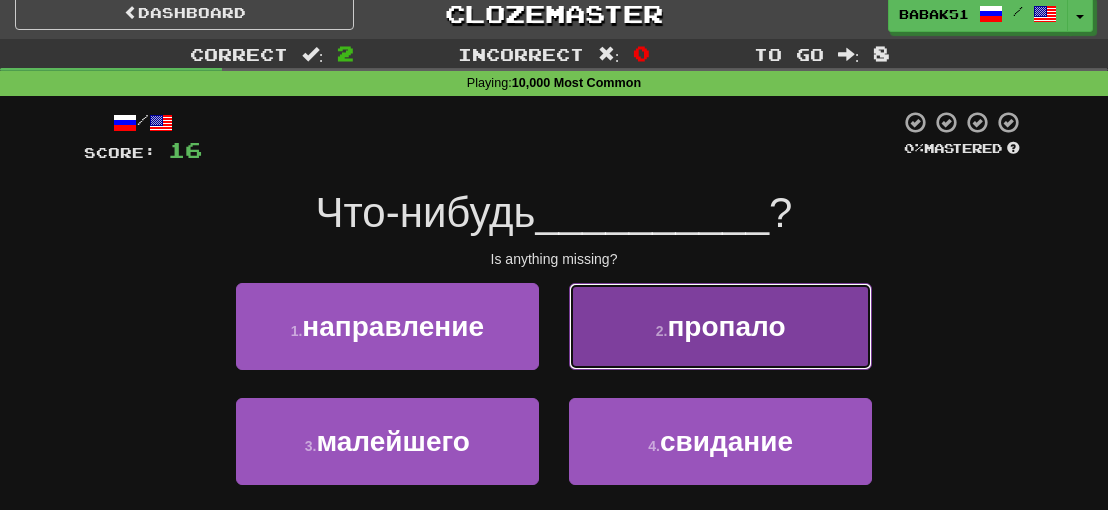 click on "пропало" at bounding box center (726, 326) 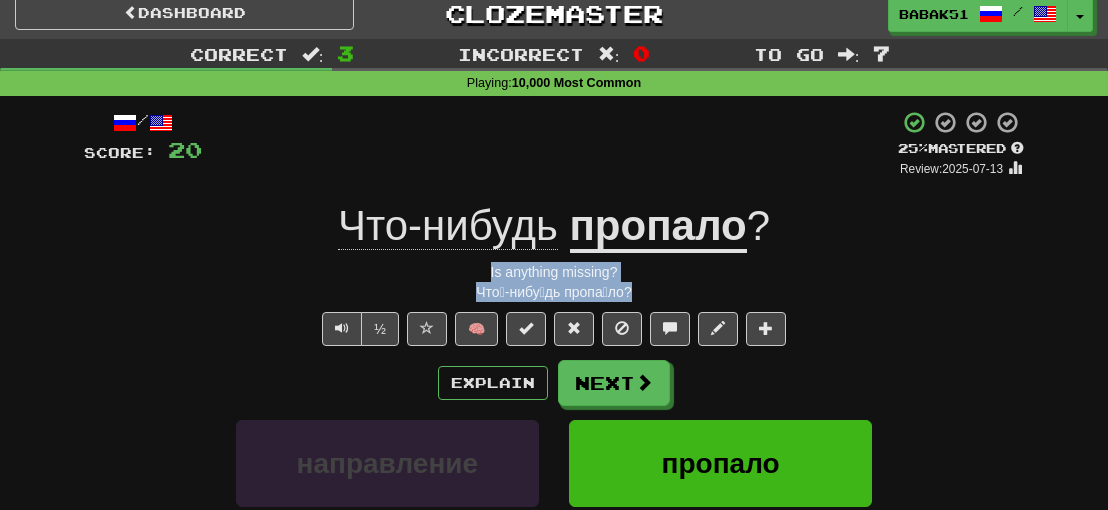 drag, startPoint x: 634, startPoint y: 296, endPoint x: 438, endPoint y: 269, distance: 197.85095 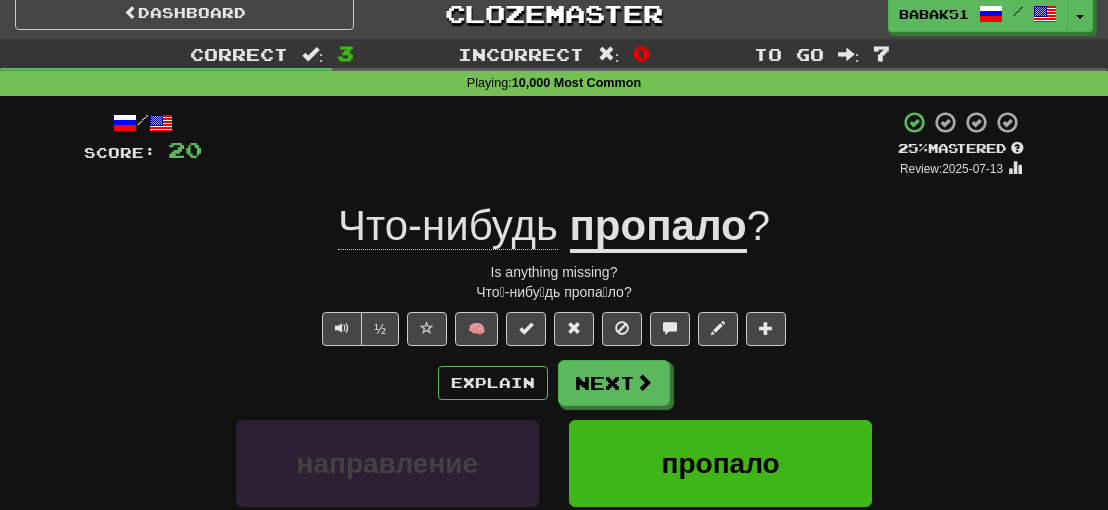 click on "Explain Next" at bounding box center (554, 383) 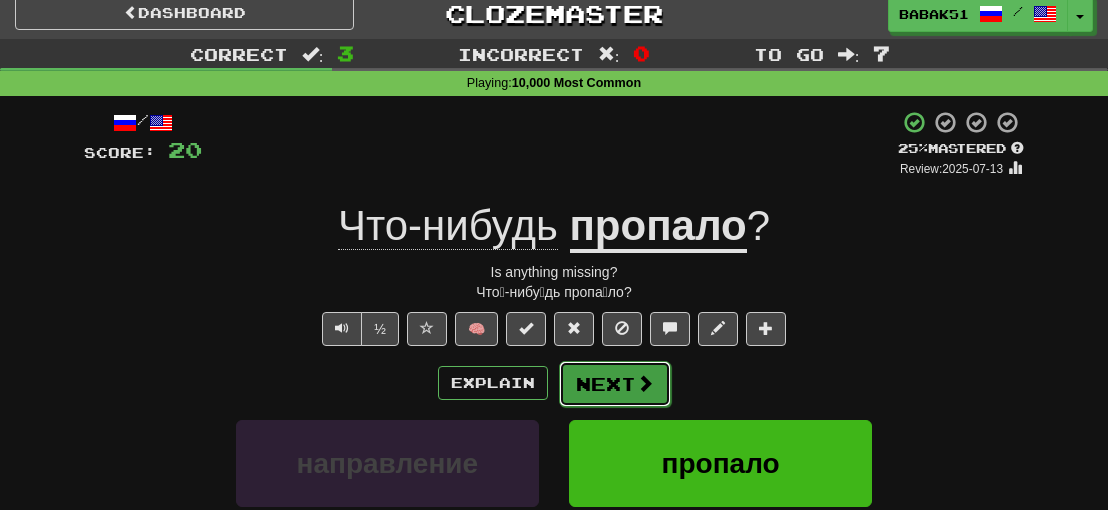 click on "Next" at bounding box center [615, 384] 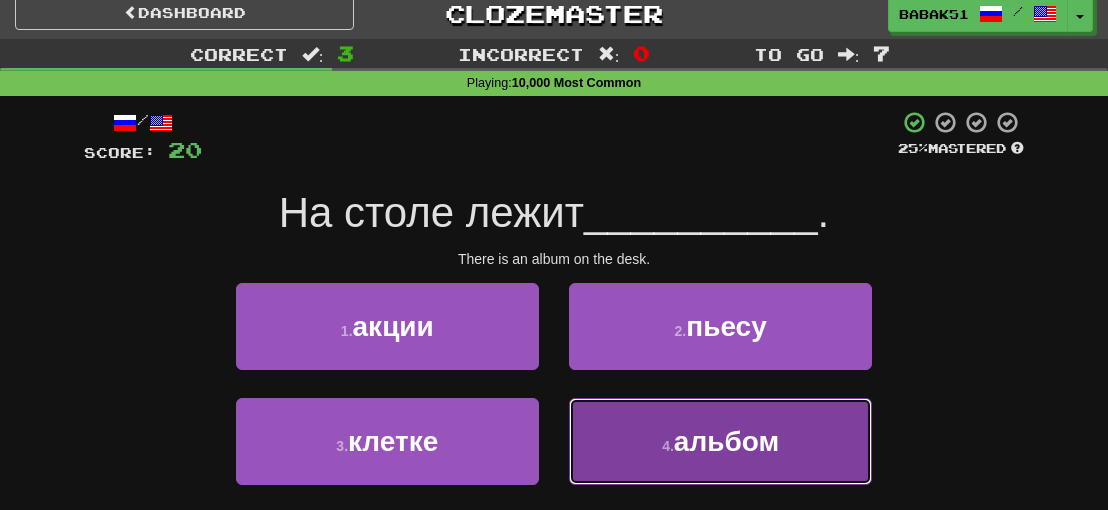 click on "4 .  альбом" at bounding box center [720, 441] 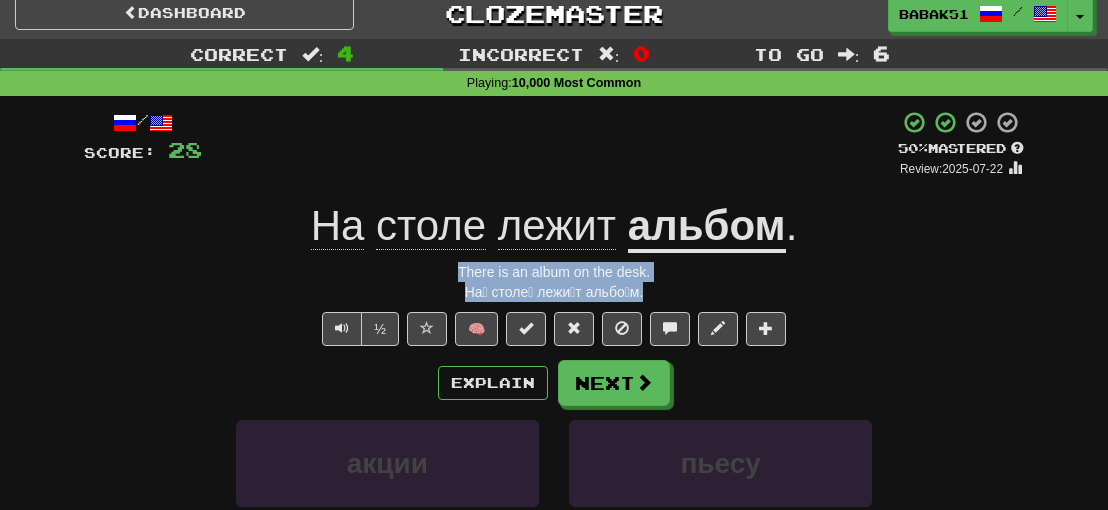 drag, startPoint x: 648, startPoint y: 292, endPoint x: 441, endPoint y: 272, distance: 207.96394 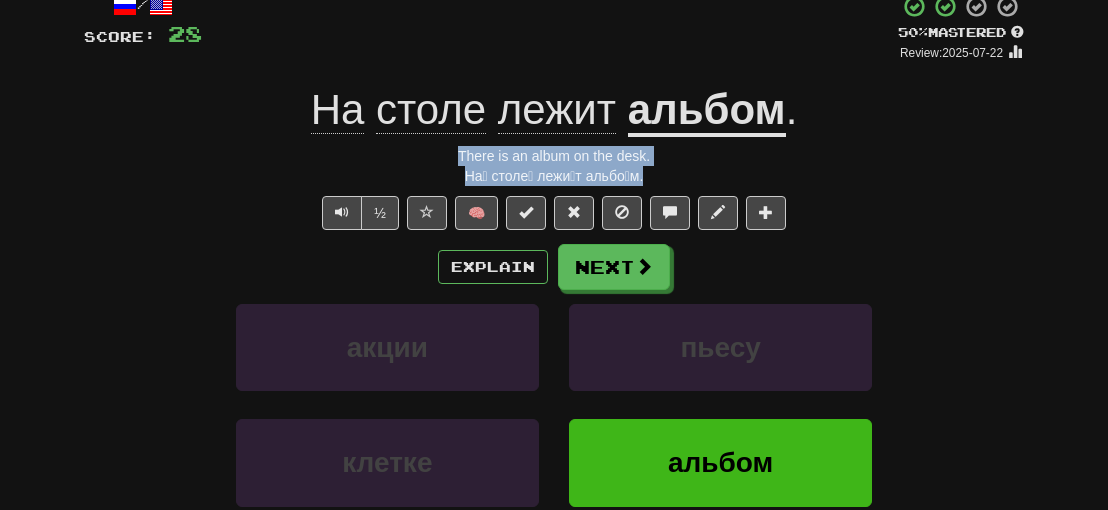 scroll, scrollTop: 12, scrollLeft: 0, axis: vertical 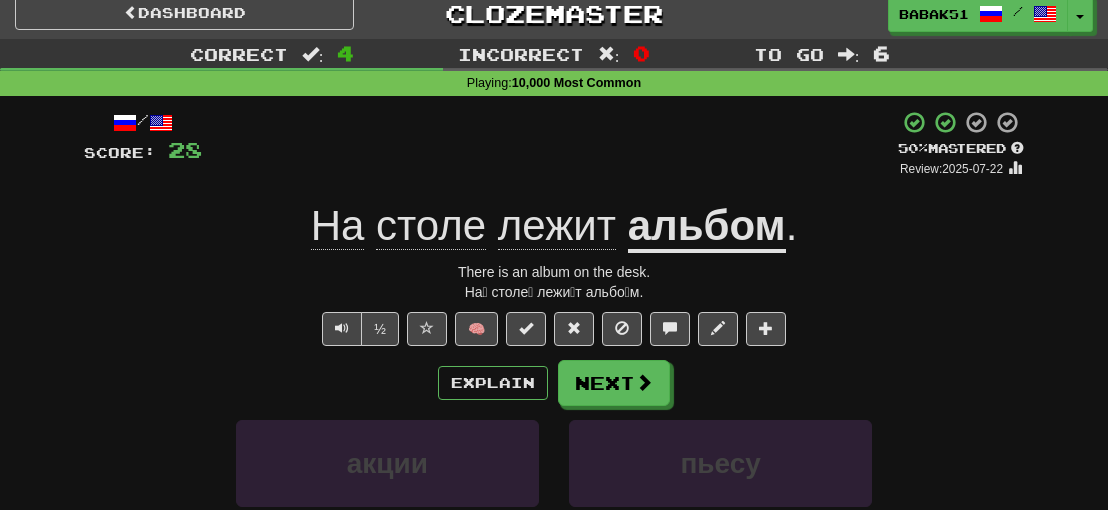 click on "Explain Next" at bounding box center [554, 383] 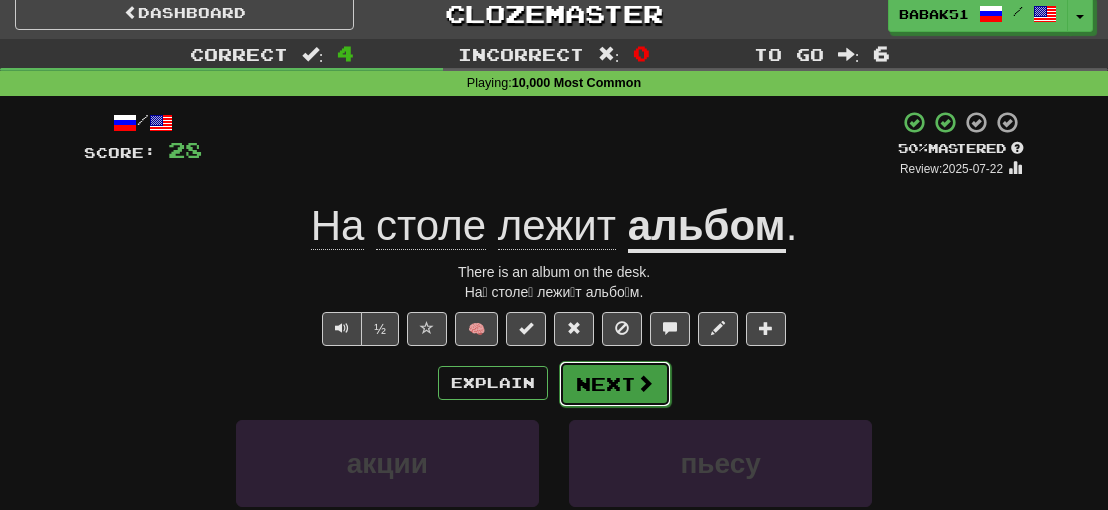 click on "Next" at bounding box center [615, 384] 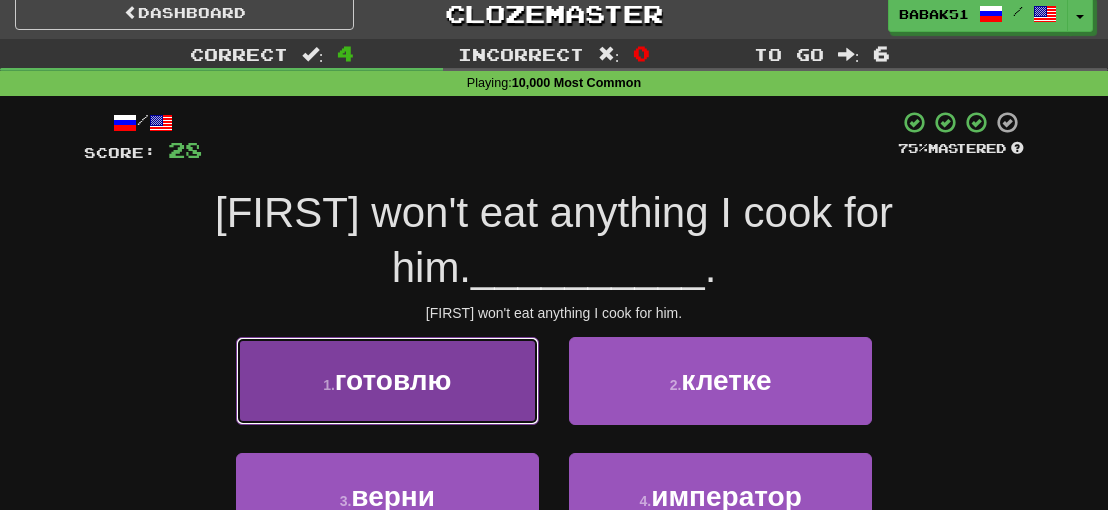 click on "готовлю" at bounding box center [393, 380] 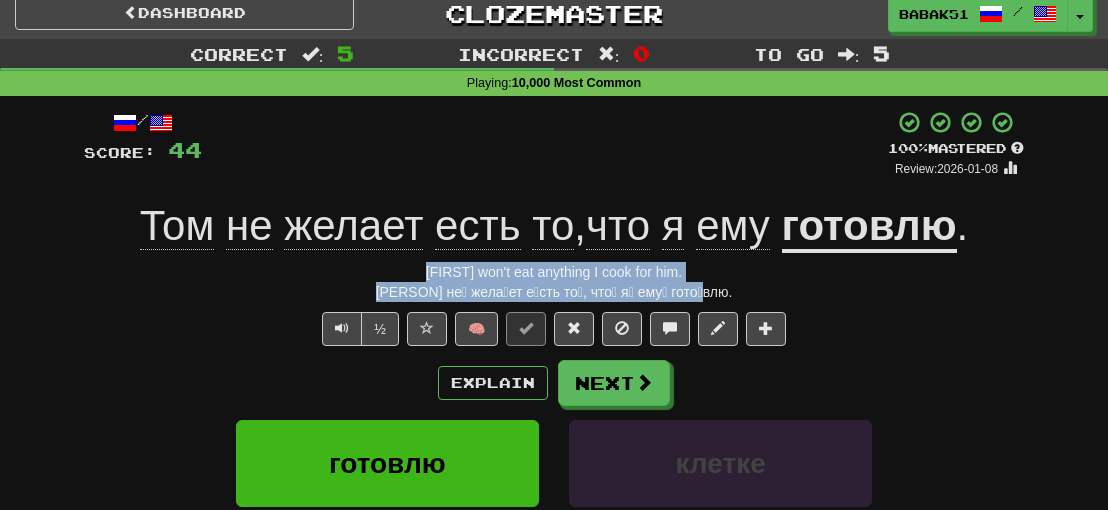 drag, startPoint x: 706, startPoint y: 293, endPoint x: 418, endPoint y: 273, distance: 288.6936 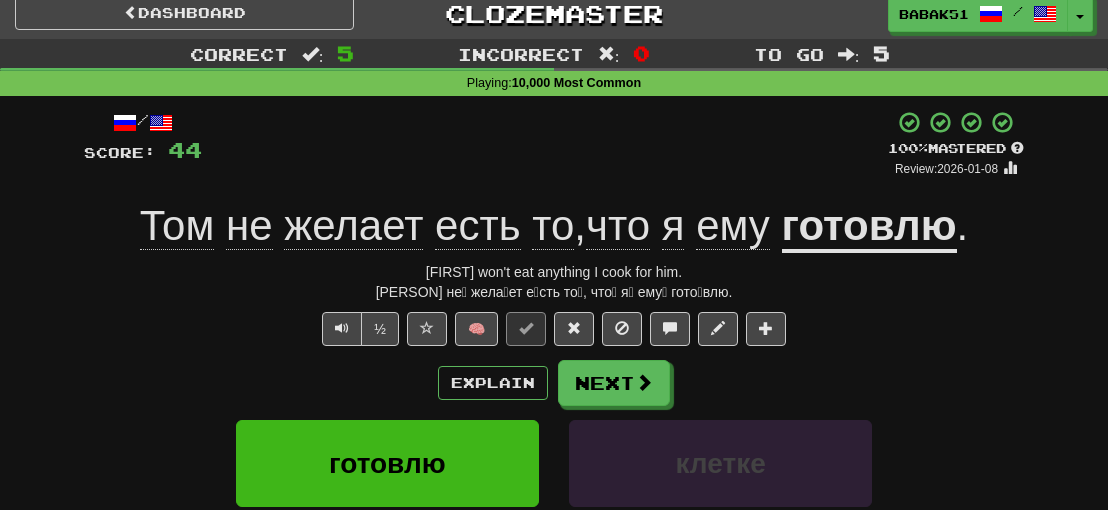 click on "/  Score:   44 + 16 100 %  Mastered Review:  2026-01-08 [PERSON]   не   желает   есть   то ,  что   я   ему   готовлю . [PERSON] won't eat anything I cook for him. То́м не́ жела́ет е́сть то́, что́ я́ ему́ гото́влю. ½ 🧠 Explain Next готовлю клетке верни император Learn more: готовлю клетке верни император  Help!  Report Sentence Source" at bounding box center [554, 440] 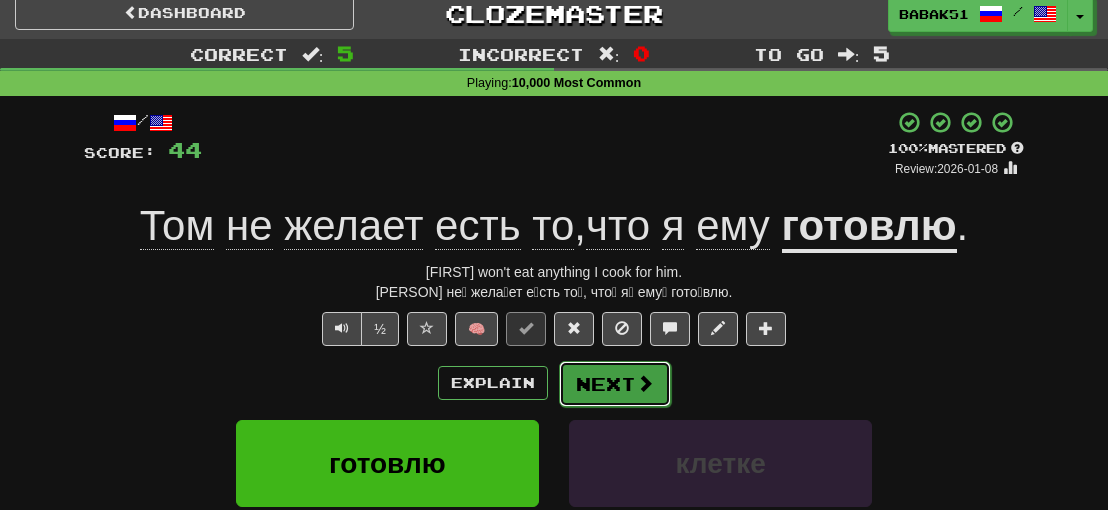 click on "Next" at bounding box center (615, 384) 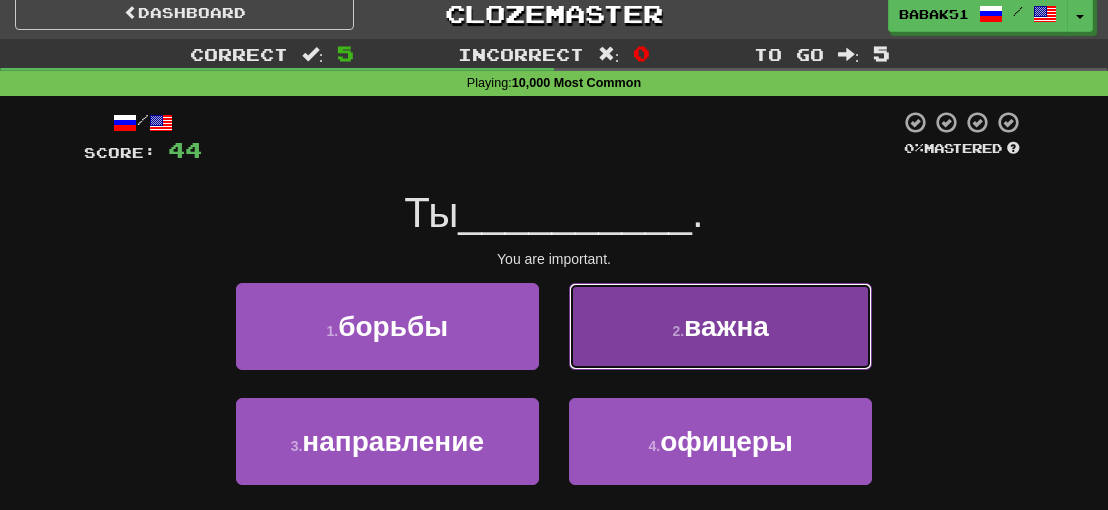 click on "важна" at bounding box center (726, 326) 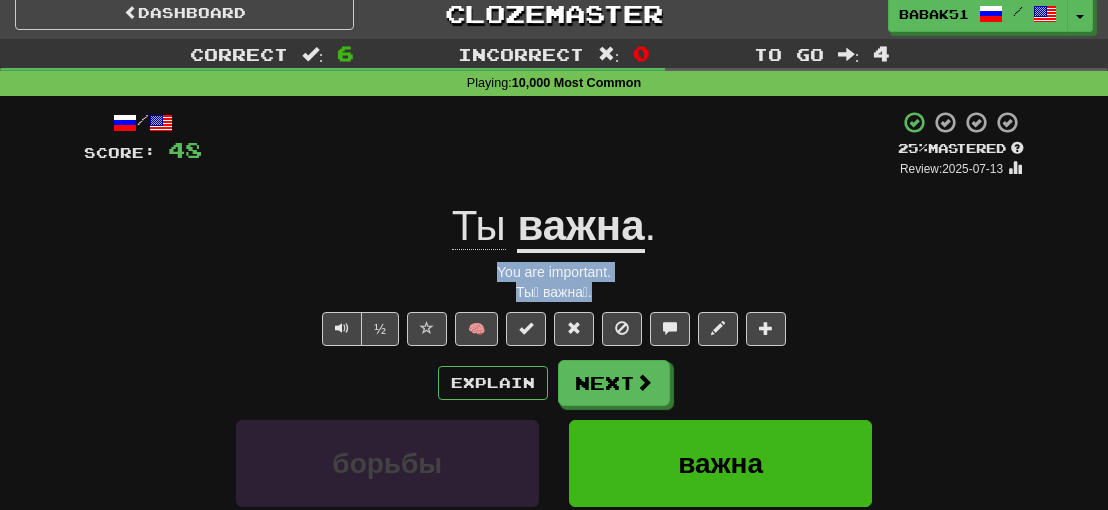 drag, startPoint x: 607, startPoint y: 294, endPoint x: 491, endPoint y: 272, distance: 118.06778 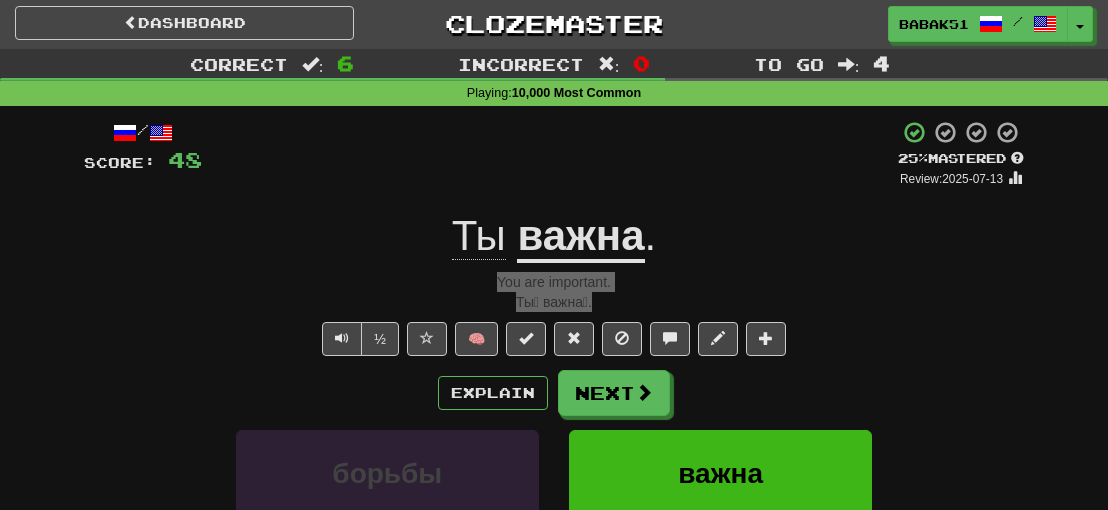 scroll, scrollTop: 0, scrollLeft: 0, axis: both 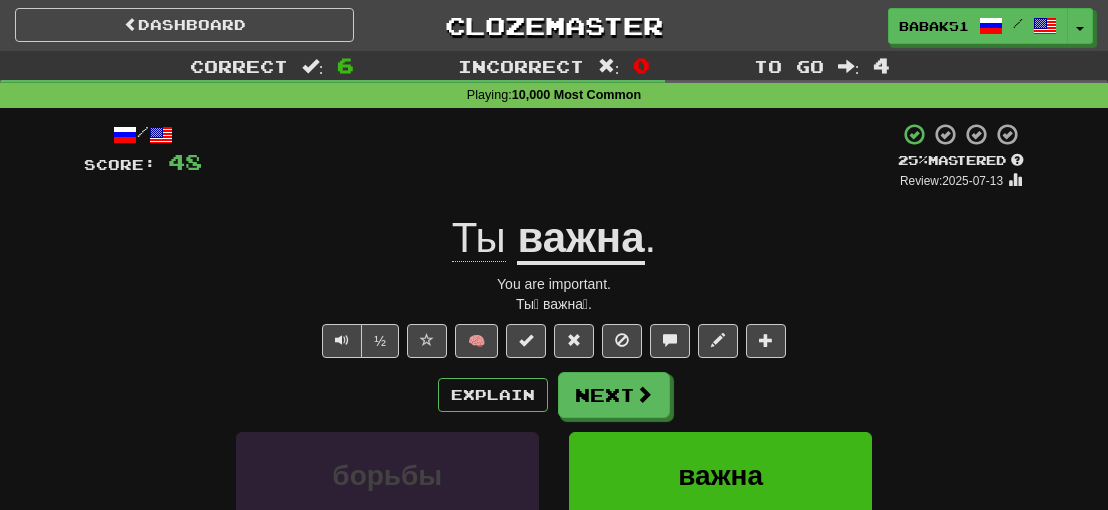 click on "/  Score:   48 + 4 25 %  Mastered Review:  2025-07-13 Ты   важна . You are important. Ты́ важна́. ½ 🧠 Explain Next борьбы важна направление офицеры Learn more: борьбы важна направление офицеры  Help!  Report Sentence Source" at bounding box center [554, 452] 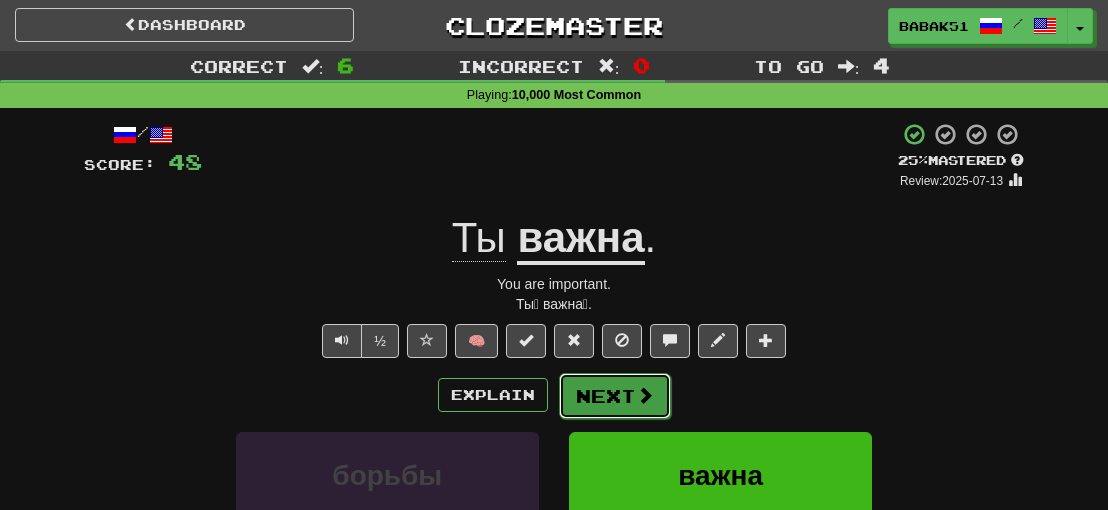 click on "Next" at bounding box center (615, 396) 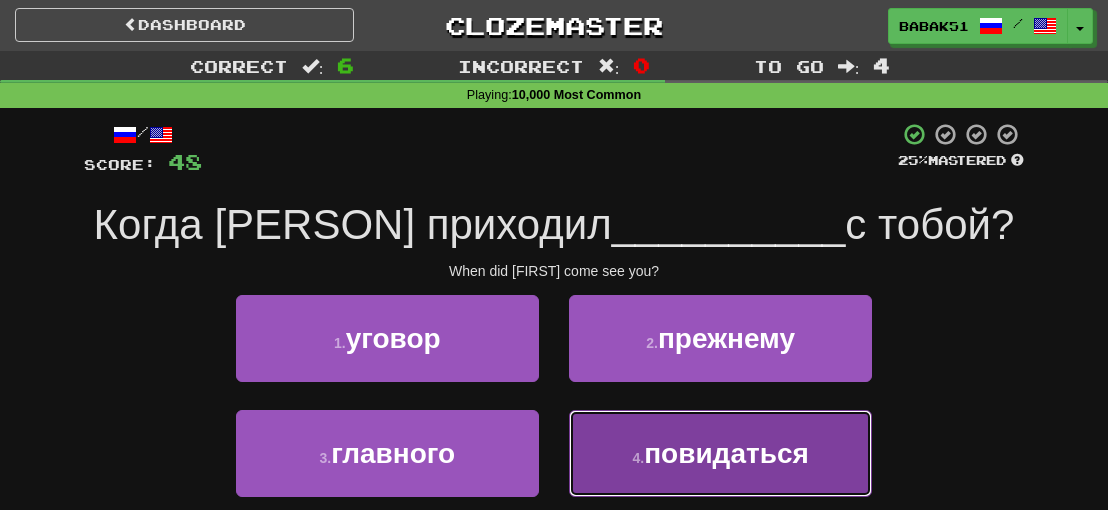 click on "повидаться" at bounding box center (726, 453) 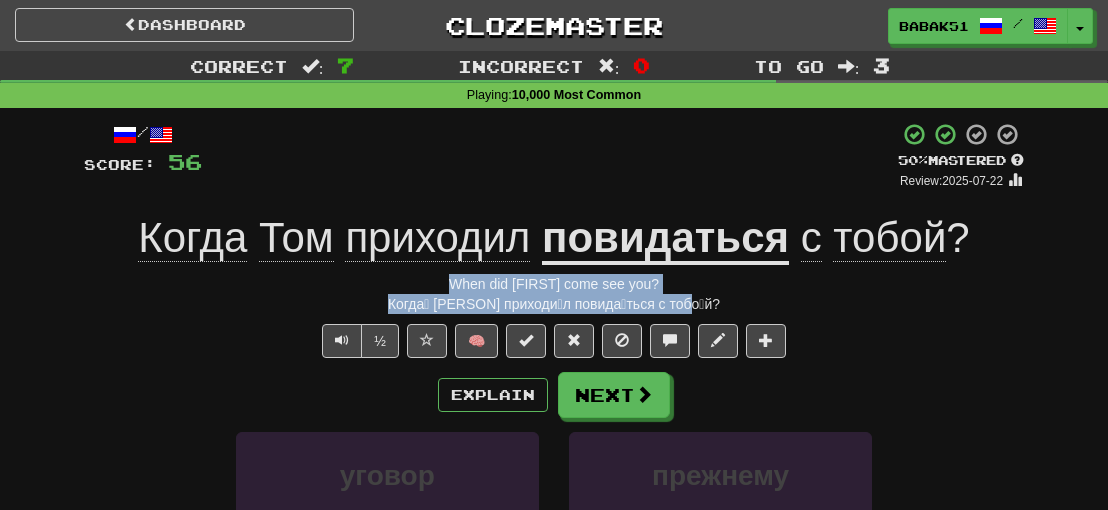 drag, startPoint x: 703, startPoint y: 307, endPoint x: 404, endPoint y: 291, distance: 299.4278 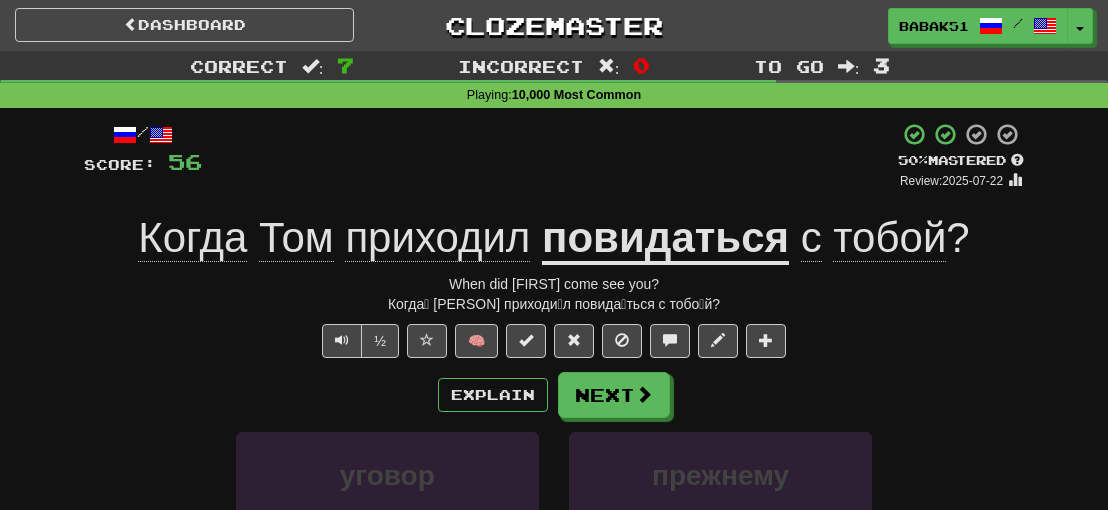 click on "Explain Next" at bounding box center [554, 395] 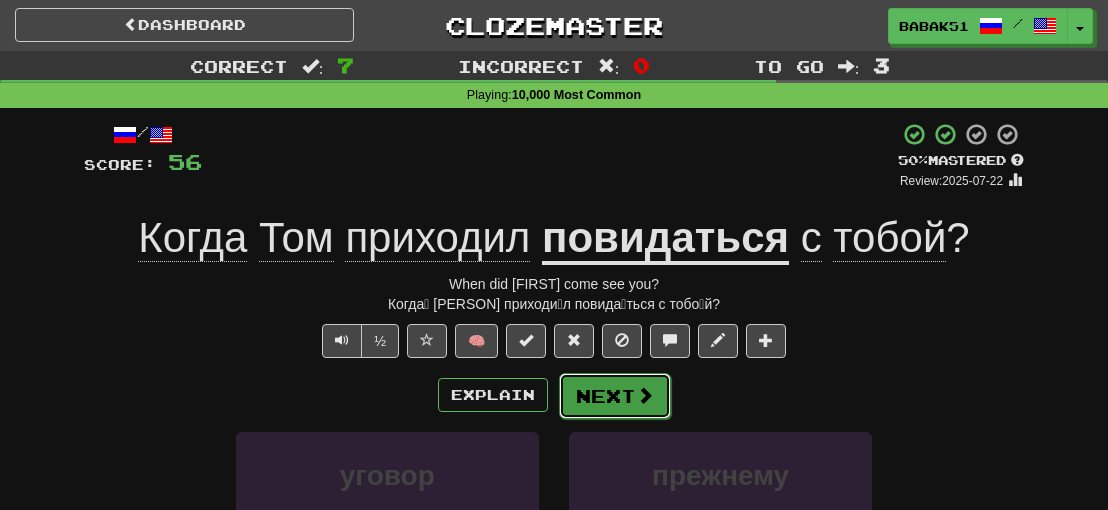 click on "Next" at bounding box center [615, 396] 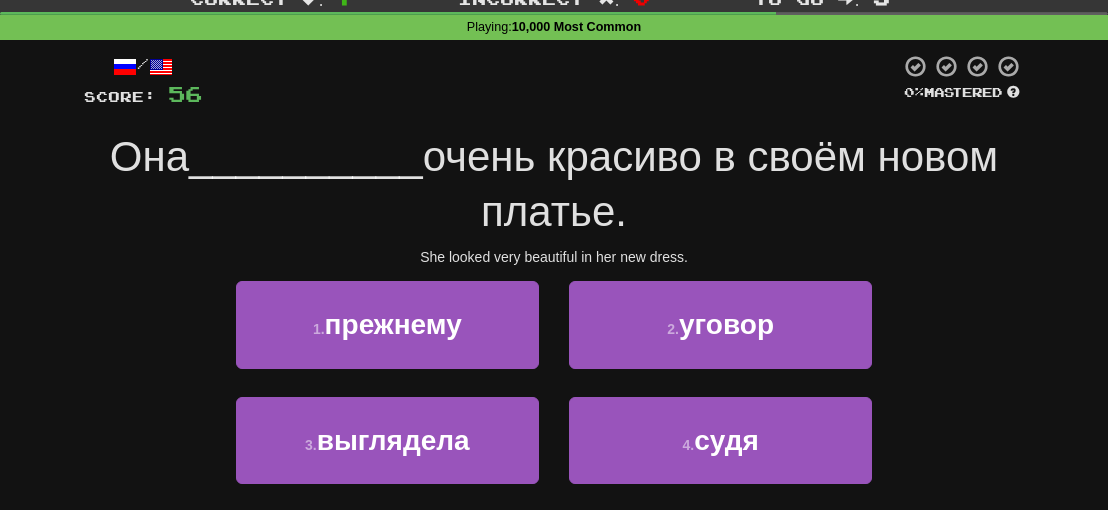 scroll, scrollTop: 100, scrollLeft: 0, axis: vertical 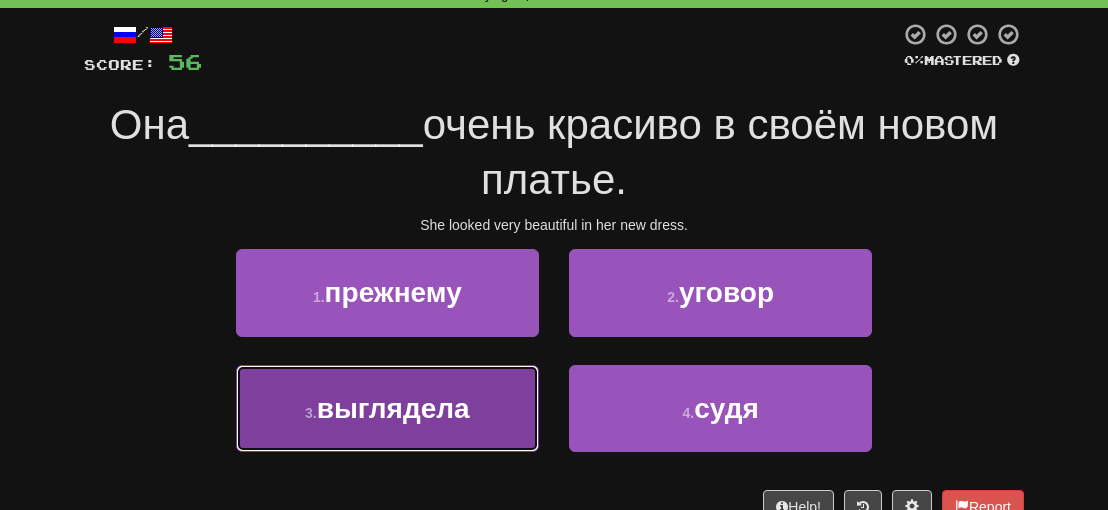 click on "выглядела" at bounding box center (393, 408) 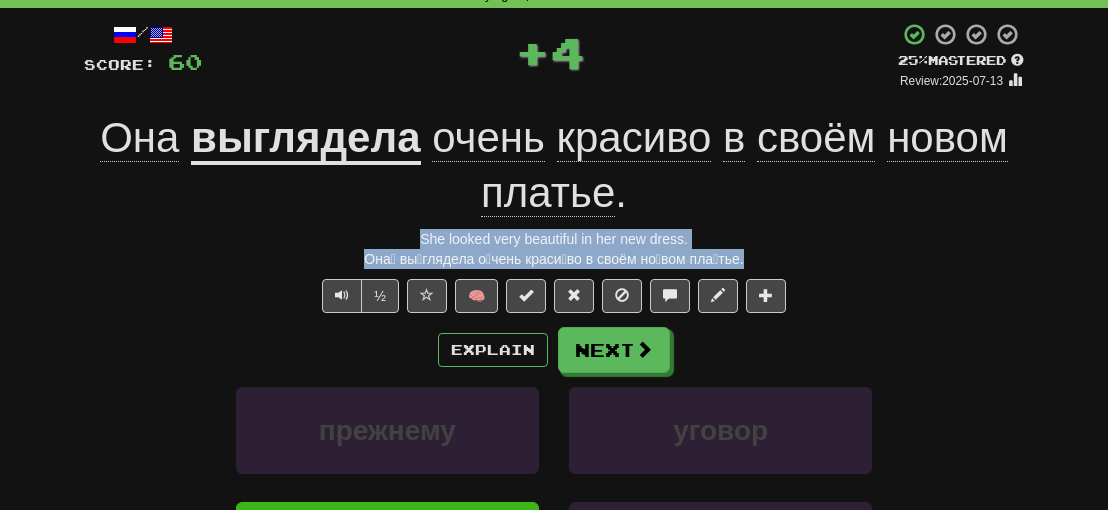 drag, startPoint x: 747, startPoint y: 263, endPoint x: 371, endPoint y: 232, distance: 377.27576 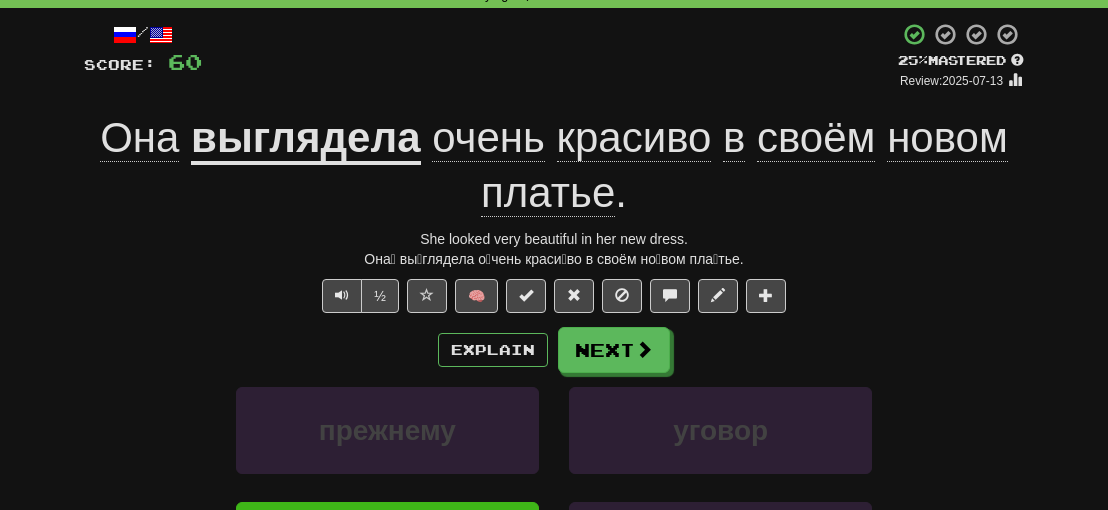 click on "/  Score:   60 + 4 25 %  Mastered Review:  2025-07-13 Она   выглядела   очень   красиво   в   своём   новом   платье . She looked very beautiful in her new dress. Она́ вы́глядела о́чень краси́во в своём но́вом пла́тье. ½ 🧠 Explain Next прежнему уговор выглядела судя Learn more: прежнему уговор выглядела судя  Help!  Report Sentence Source" at bounding box center [554, 379] 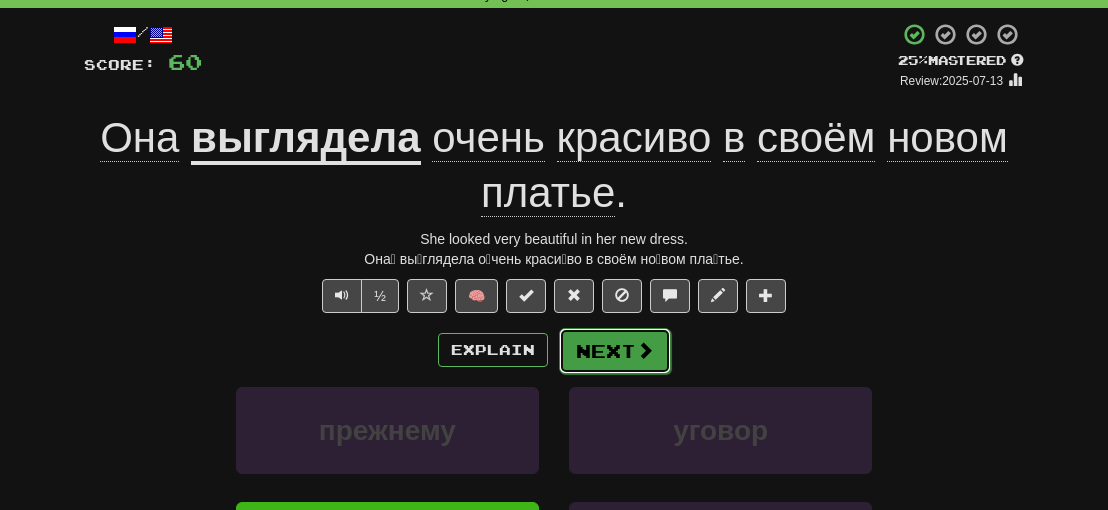 click at bounding box center (645, 350) 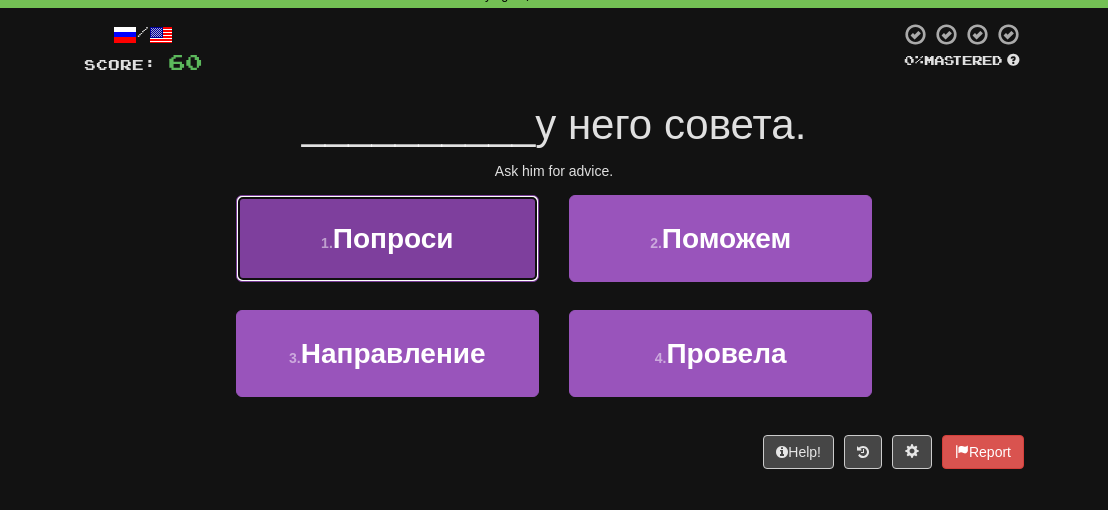 click on "Попроси" at bounding box center (393, 238) 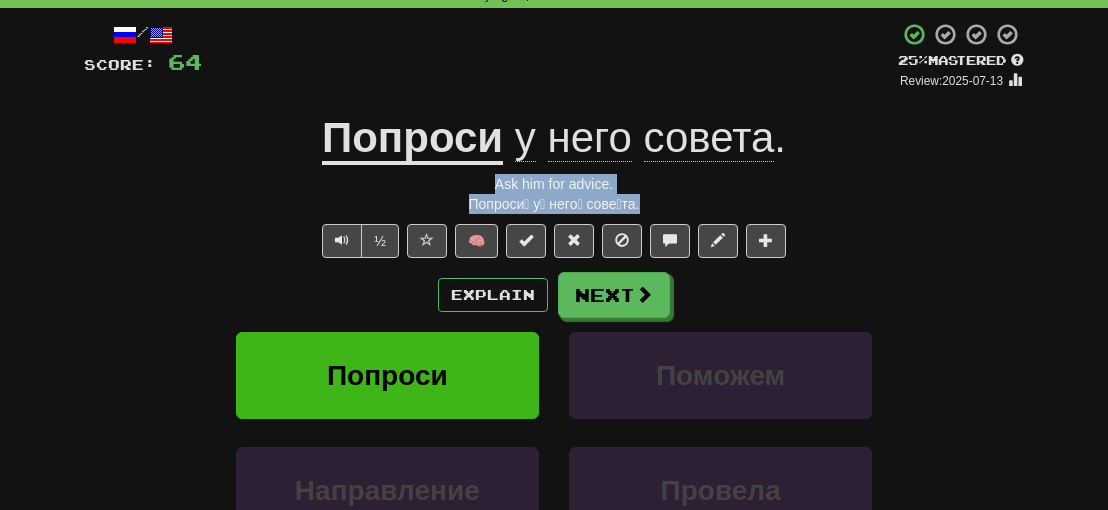 drag, startPoint x: 662, startPoint y: 205, endPoint x: 483, endPoint y: 192, distance: 179.47145 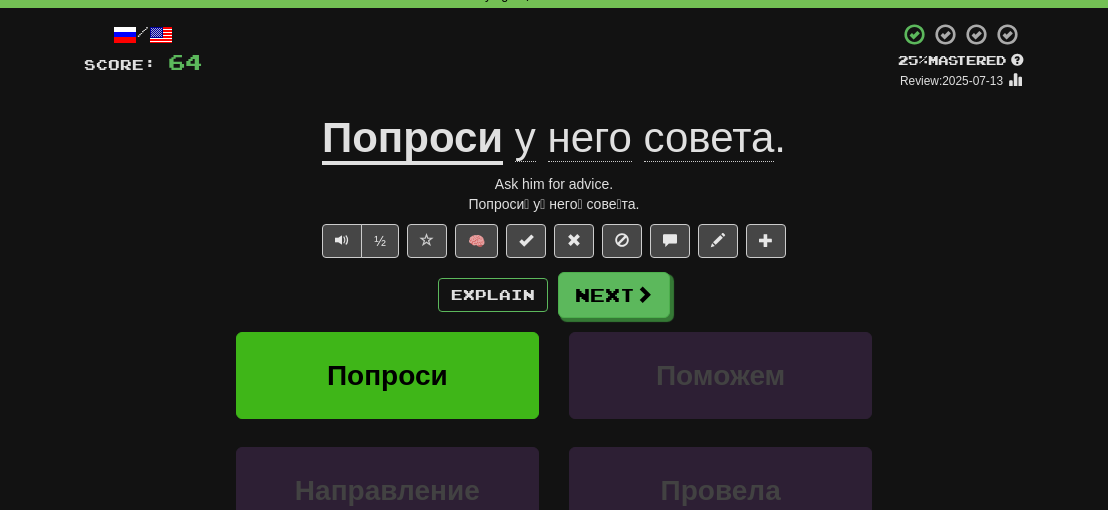 click on "Попроси Поможем" at bounding box center (554, 389) 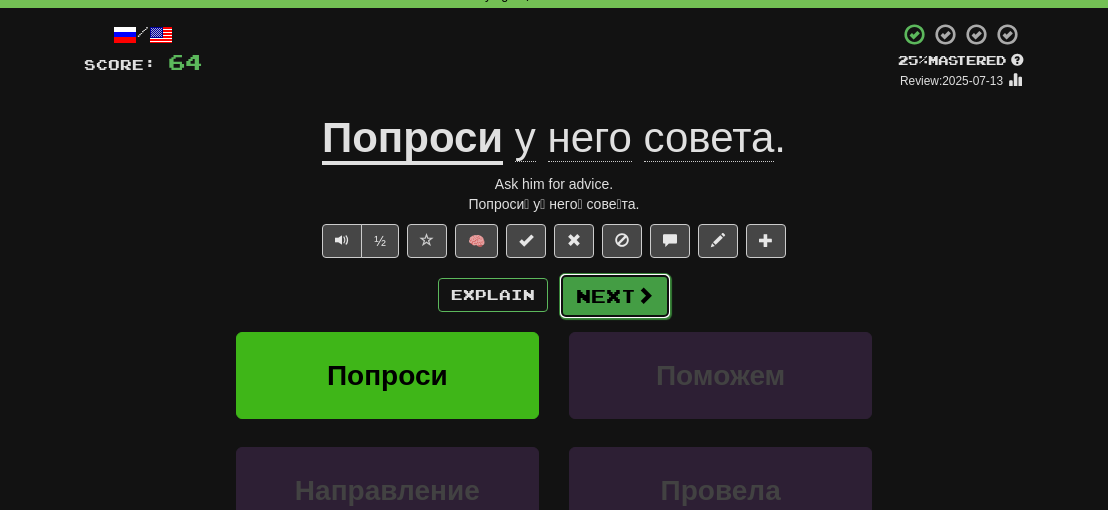 click on "Next" at bounding box center (615, 296) 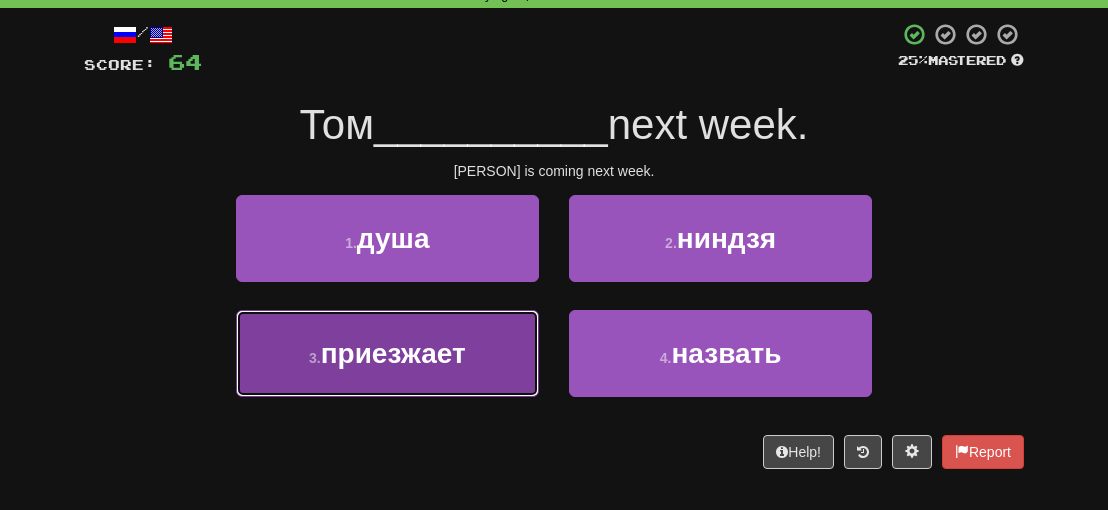 click on "3 .  приезжает" at bounding box center [387, 353] 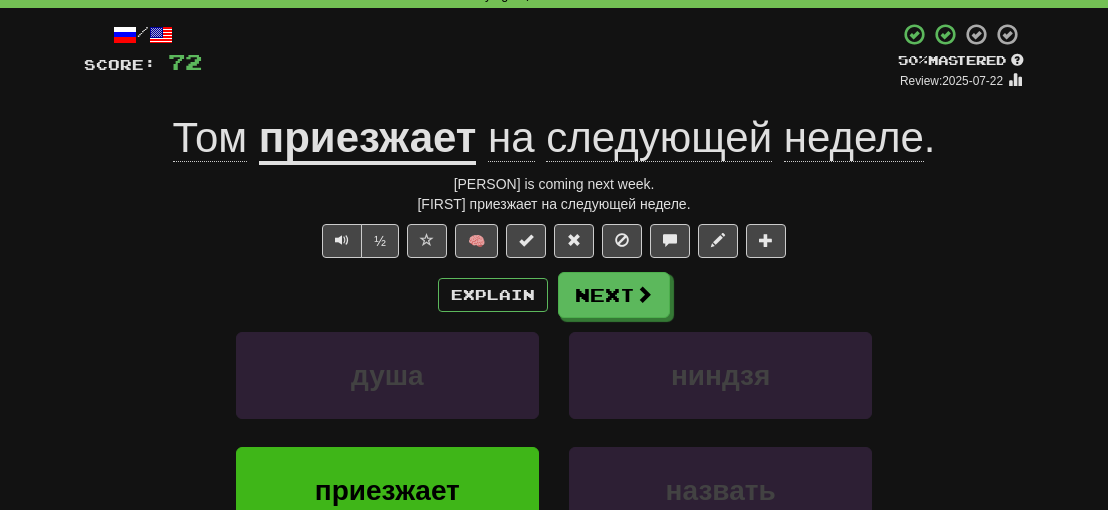 drag, startPoint x: 692, startPoint y: 200, endPoint x: 425, endPoint y: 187, distance: 267.31628 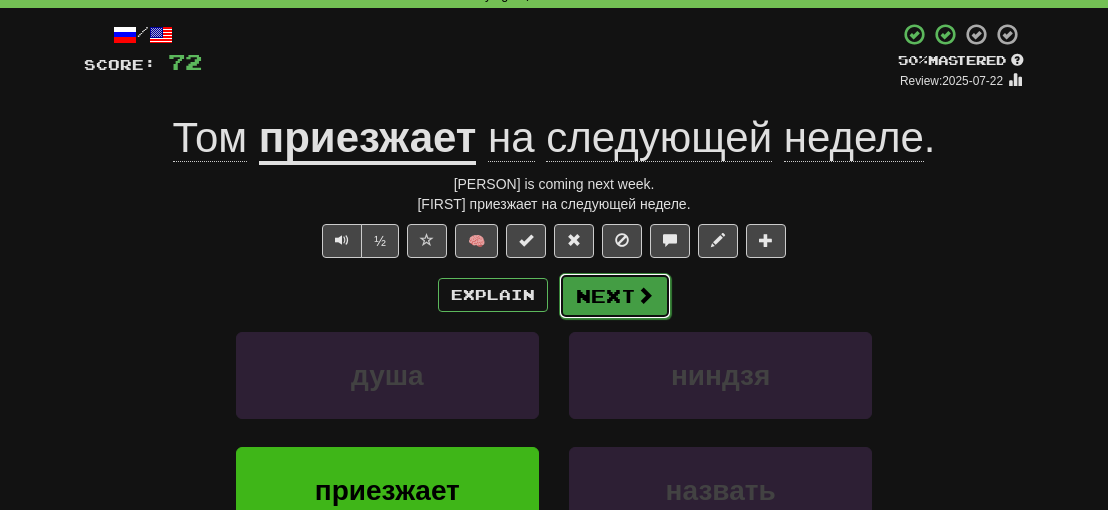 click on "Next" at bounding box center (615, 296) 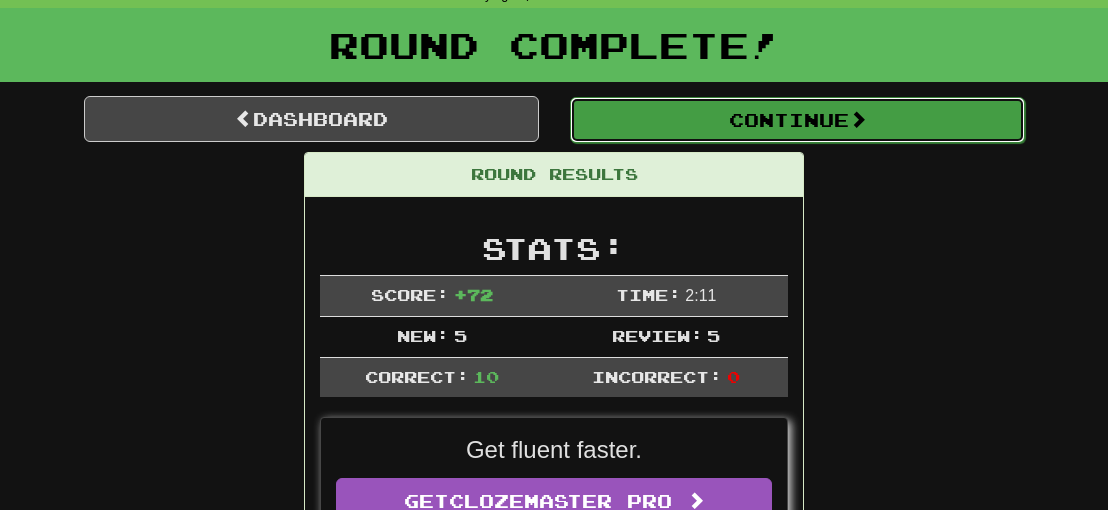 click on "Continue" at bounding box center (797, 120) 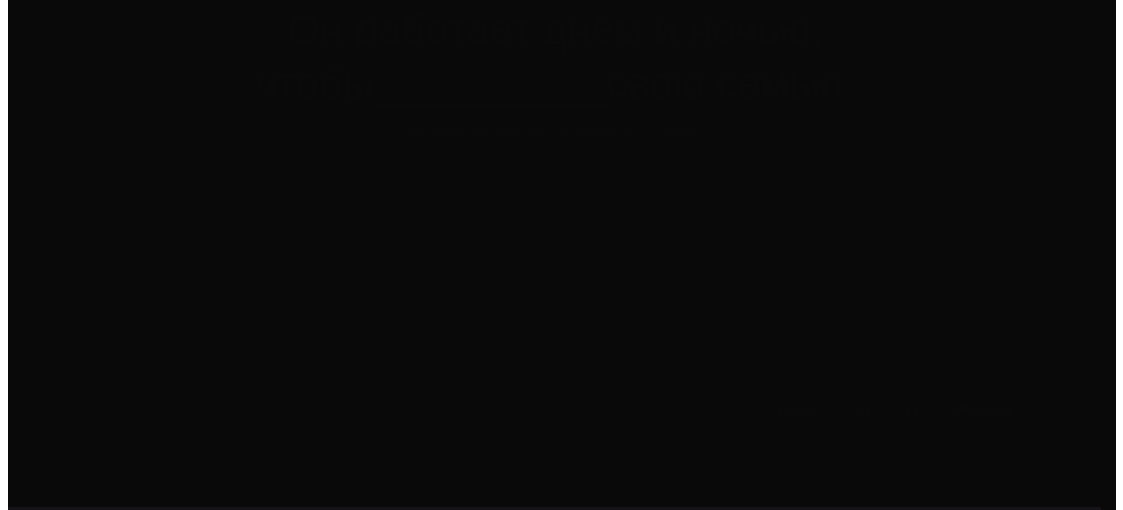 scroll, scrollTop: 100, scrollLeft: 0, axis: vertical 